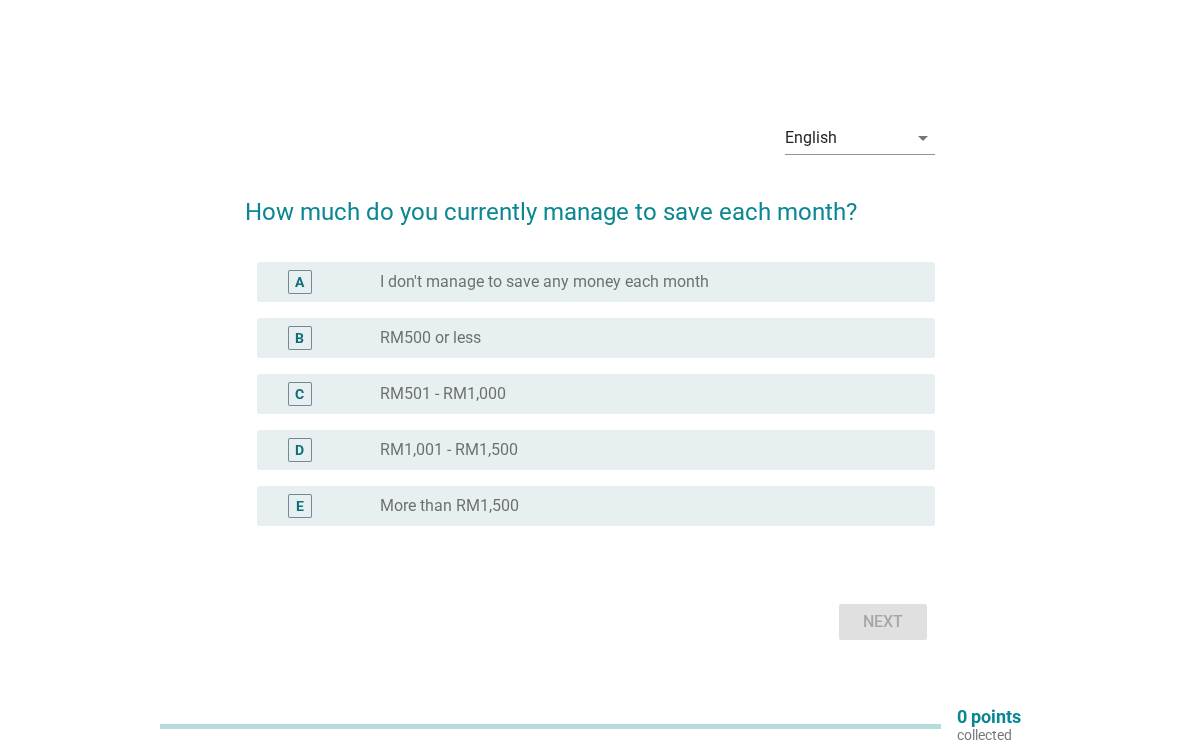 scroll, scrollTop: 0, scrollLeft: 0, axis: both 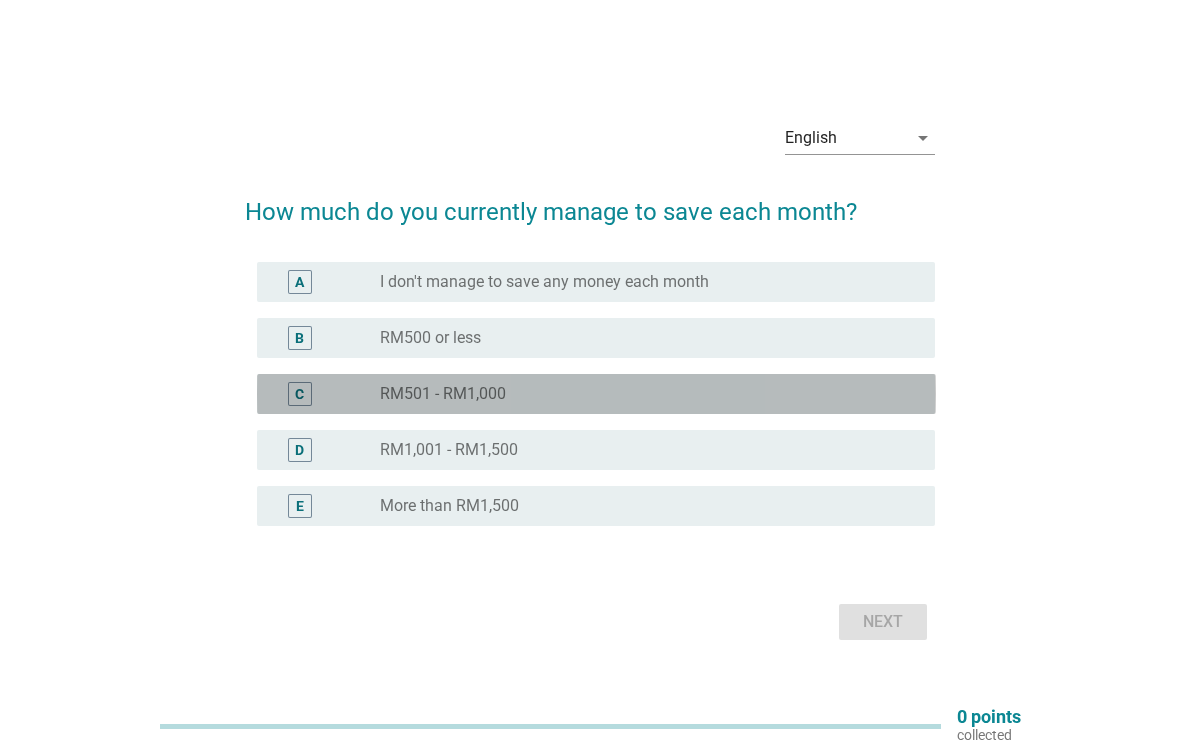 click on "radio_button_unchecked RM501 - RM1,000" at bounding box center (641, 394) 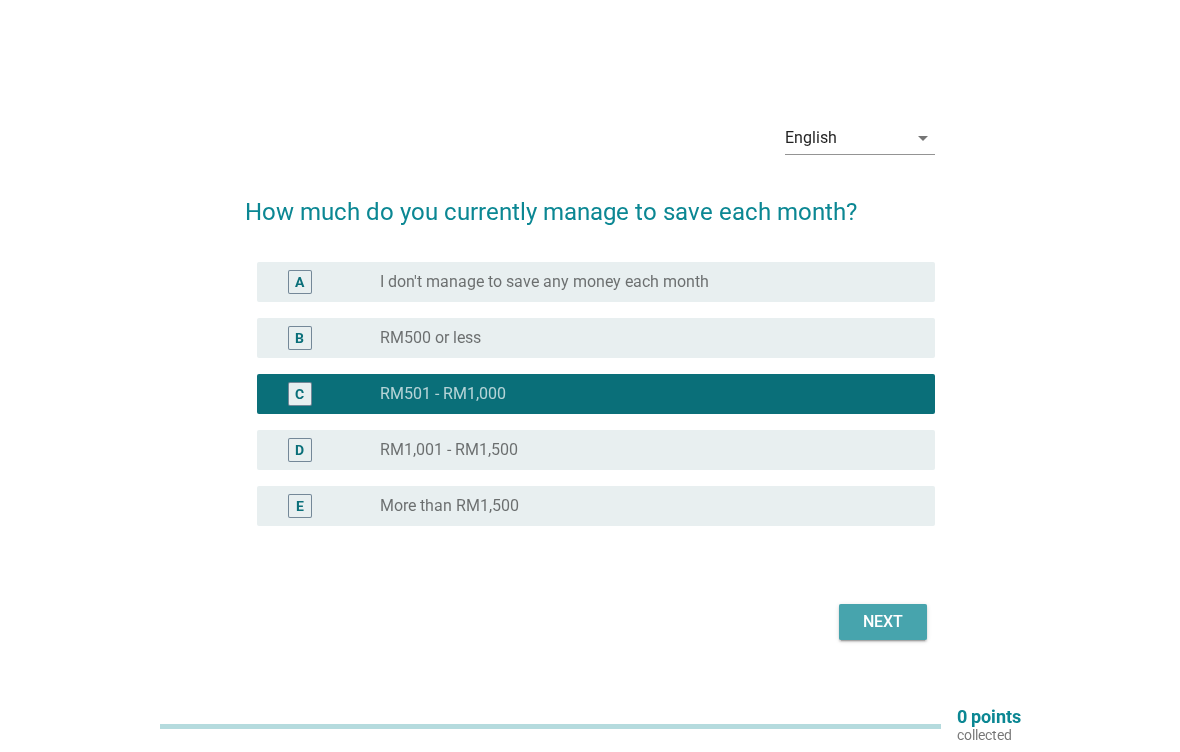 click on "Next" at bounding box center (883, 622) 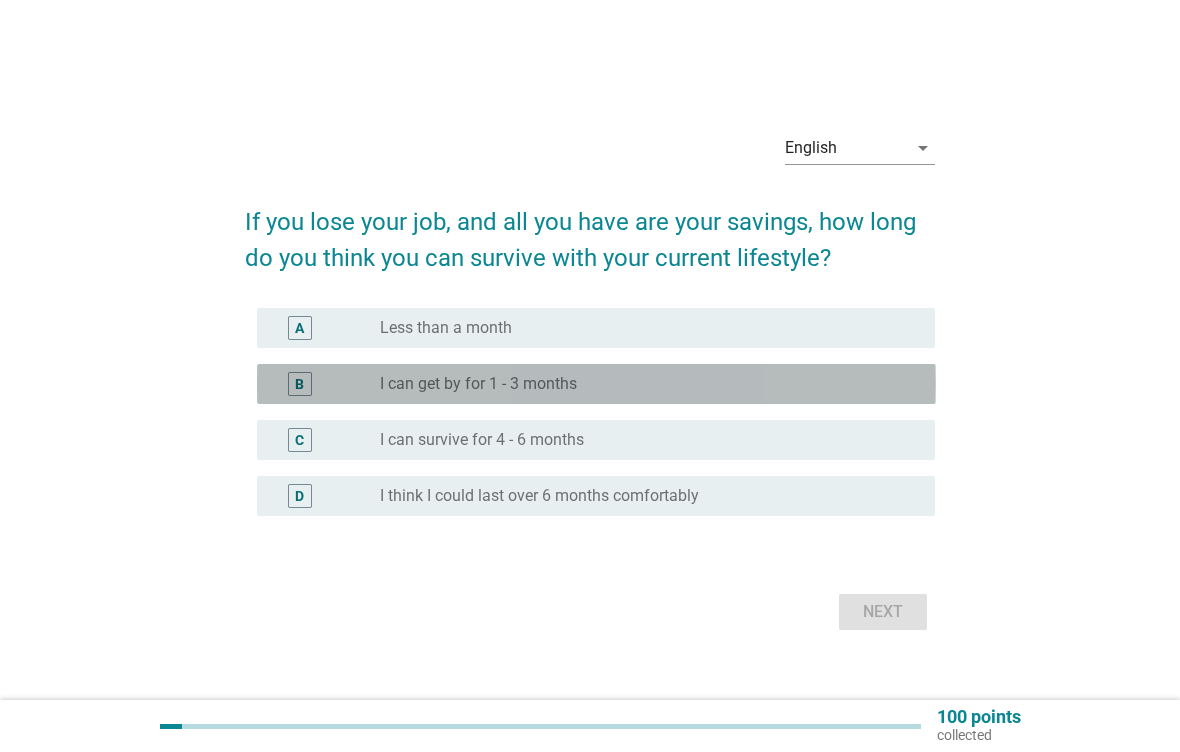 click on "radio_button_unchecked I can get by for 1 - 3 months" at bounding box center (641, 384) 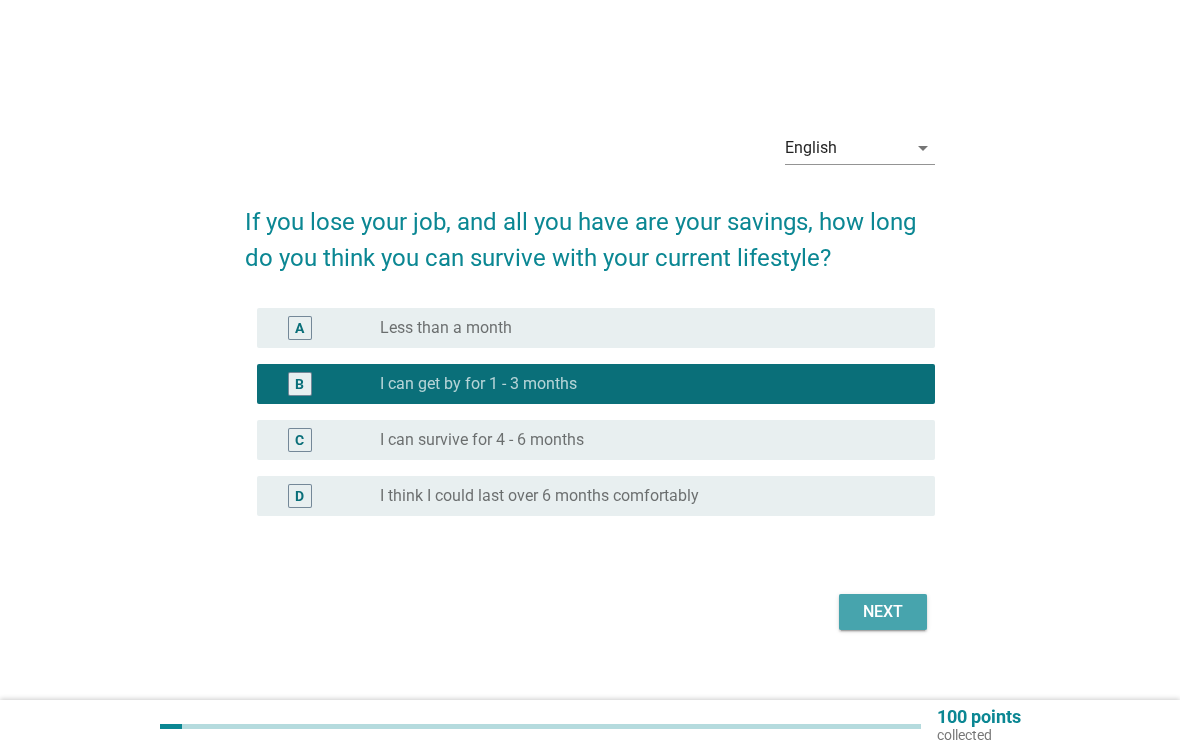 click on "Next" at bounding box center (883, 612) 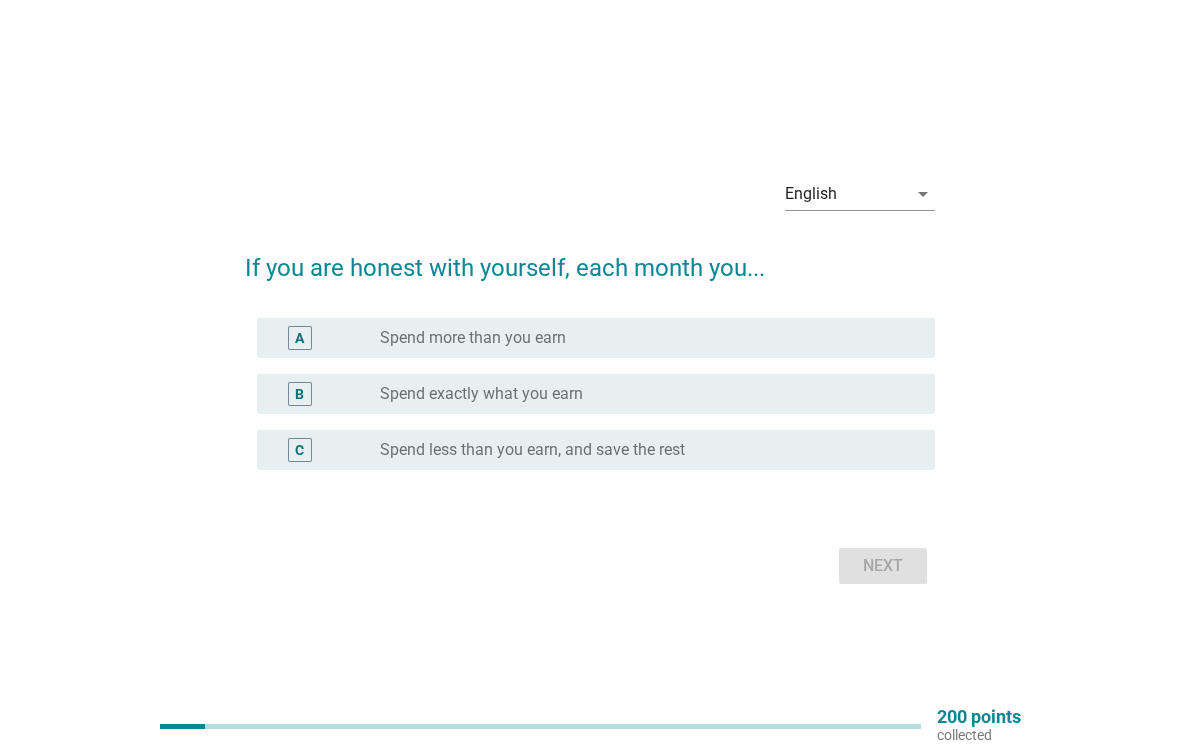 click on "radio_button_unchecked Spend exactly what you earn" at bounding box center [641, 394] 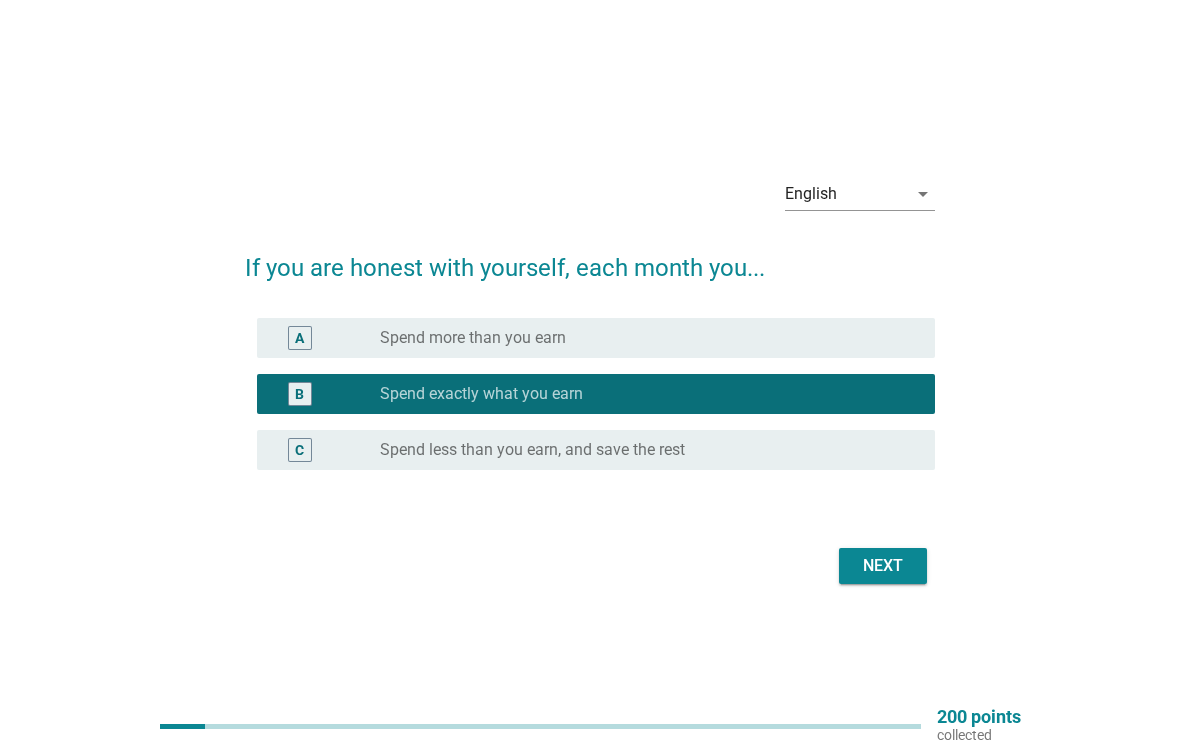 click on "Next" at bounding box center (883, 566) 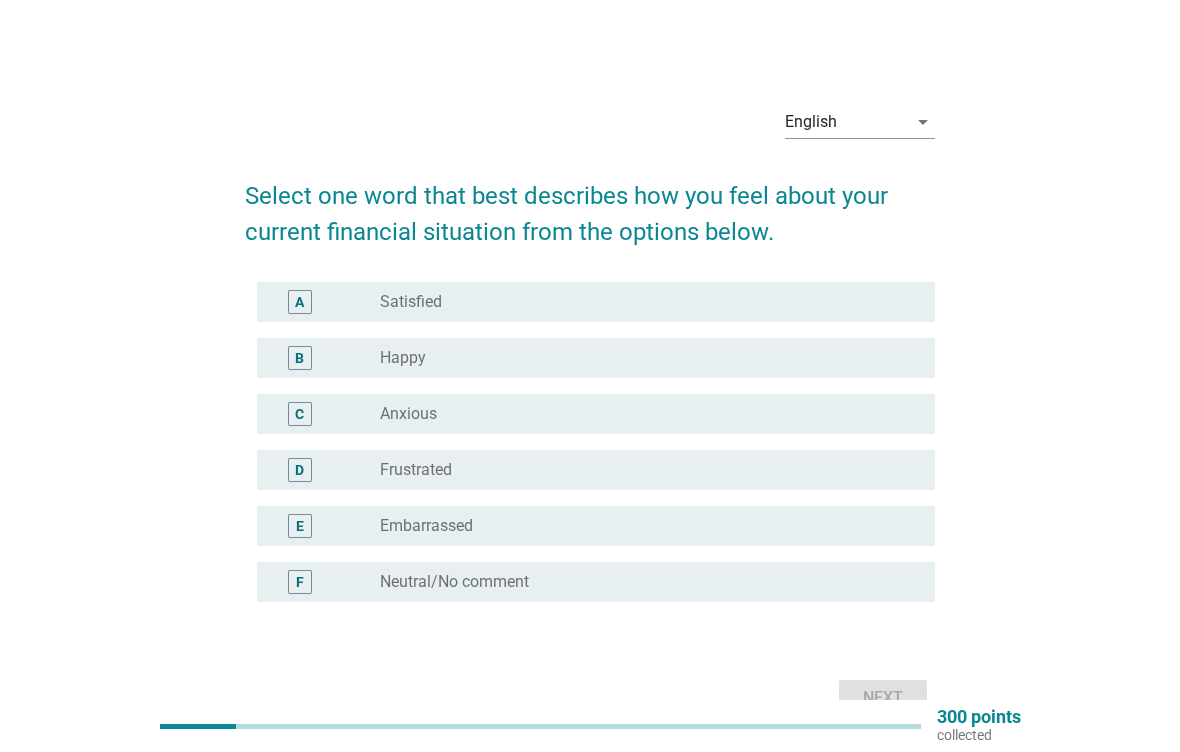 click on "radio_button_unchecked Neutral/No comment" at bounding box center (641, 582) 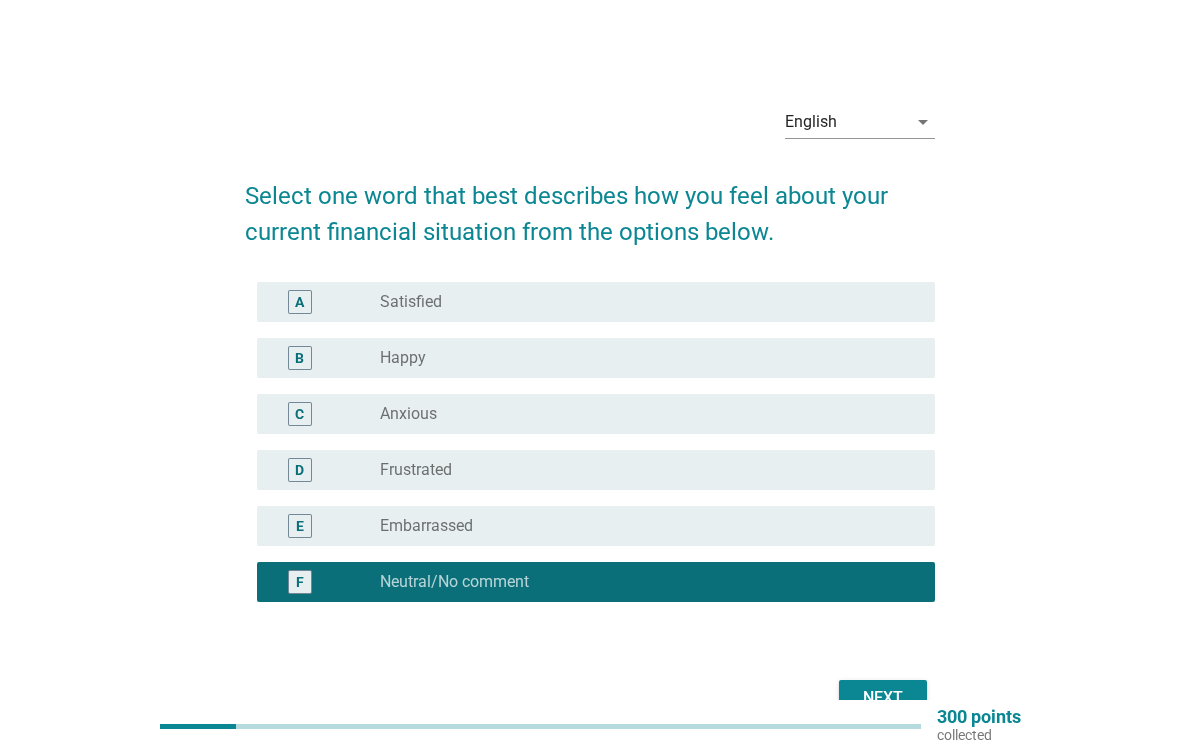 click on "Next" at bounding box center (883, 698) 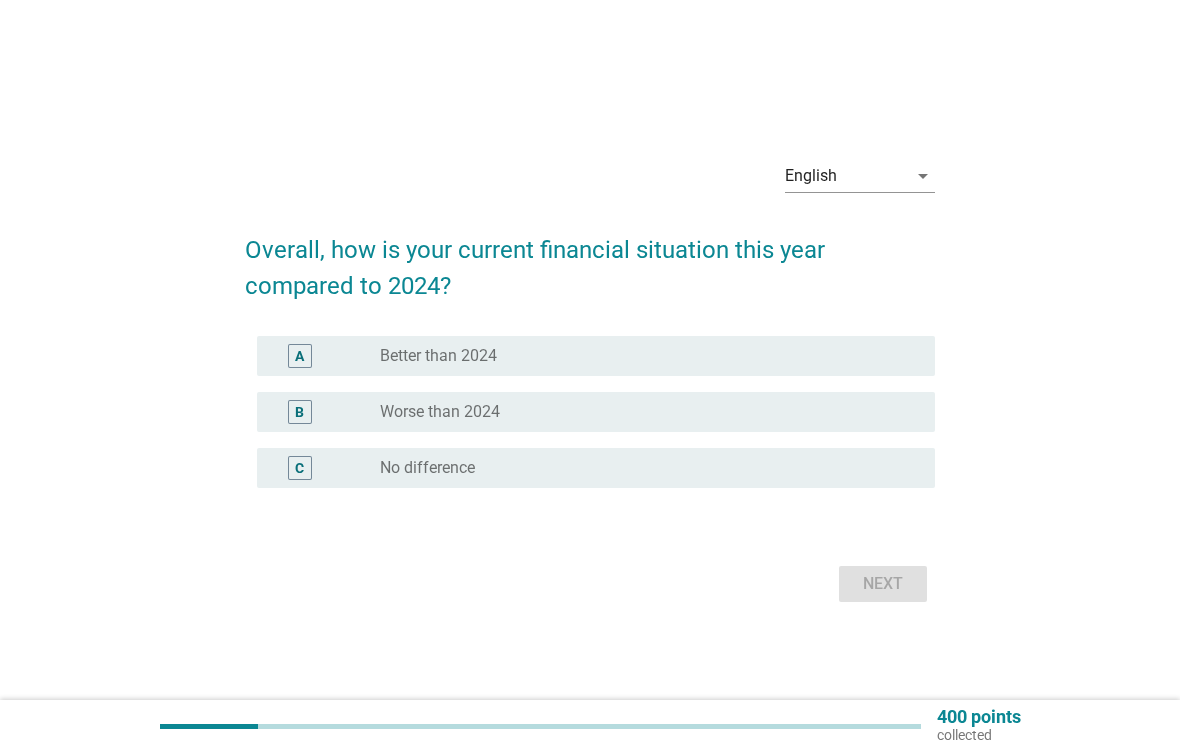 click on "radio_button_unchecked Better than 2024" at bounding box center [641, 356] 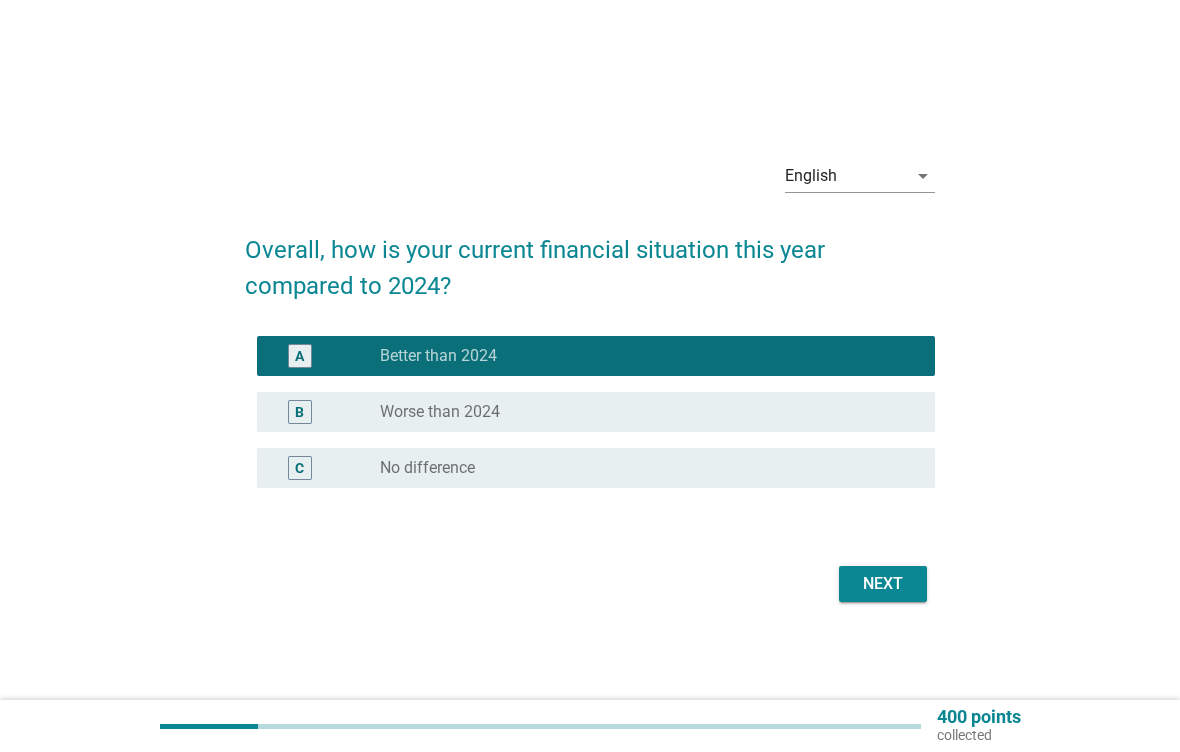 click on "Next" at bounding box center [883, 584] 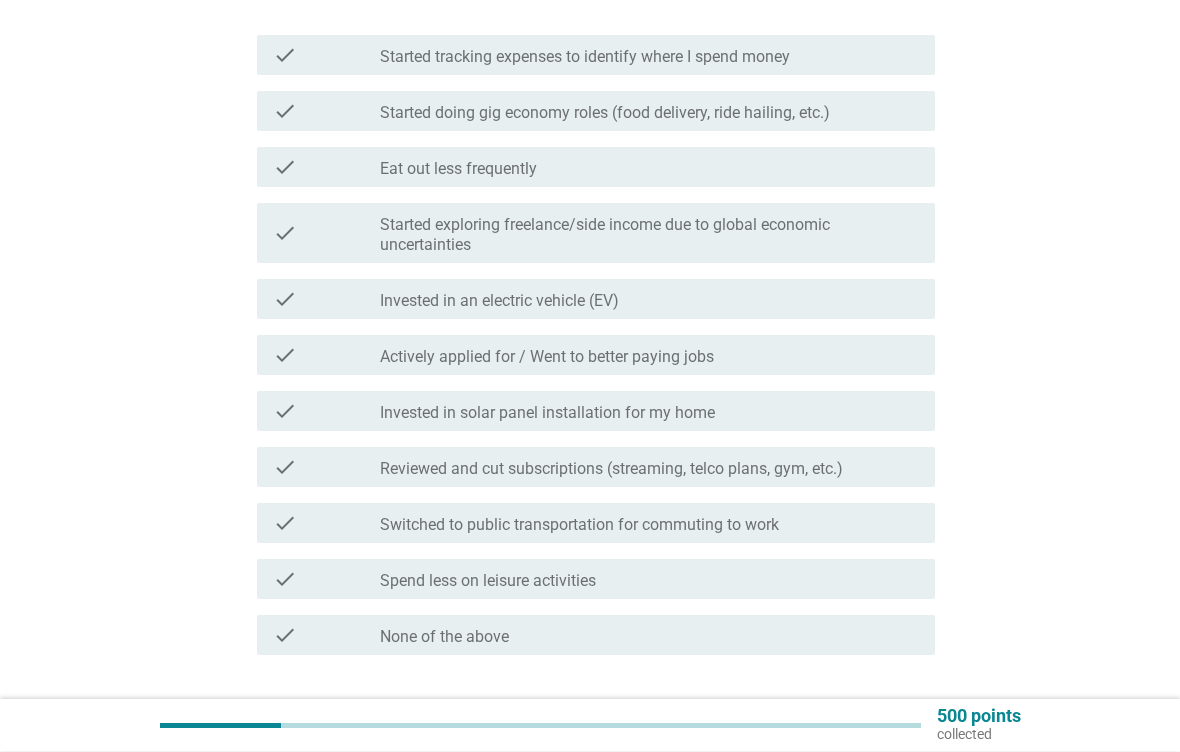 scroll, scrollTop: 240, scrollLeft: 0, axis: vertical 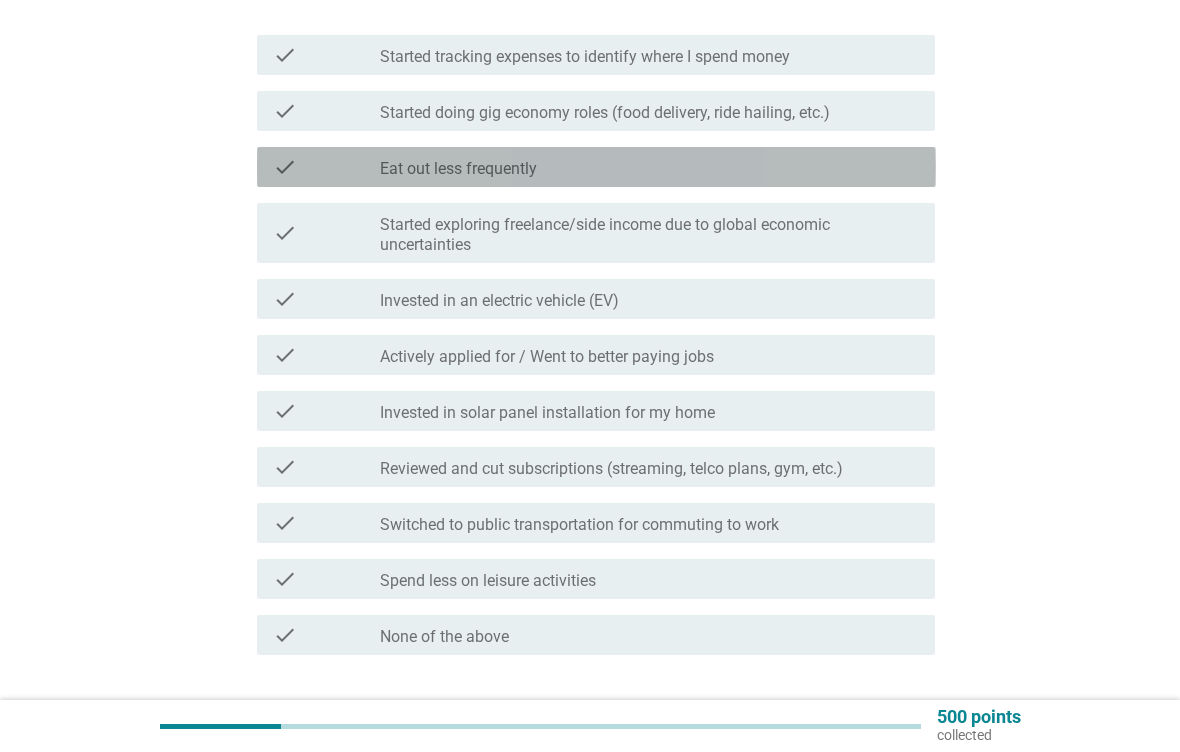 click on "check_box_outline_blank Eat out less frequently" at bounding box center [649, 167] 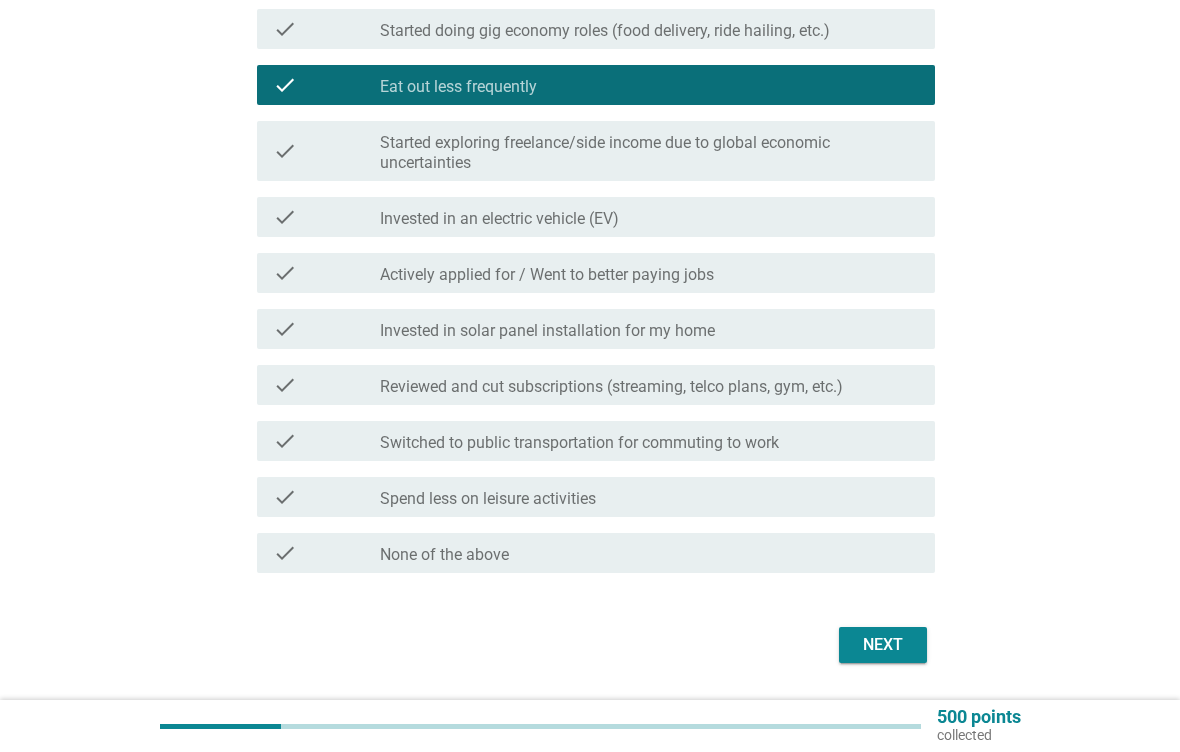 scroll, scrollTop: 356, scrollLeft: 0, axis: vertical 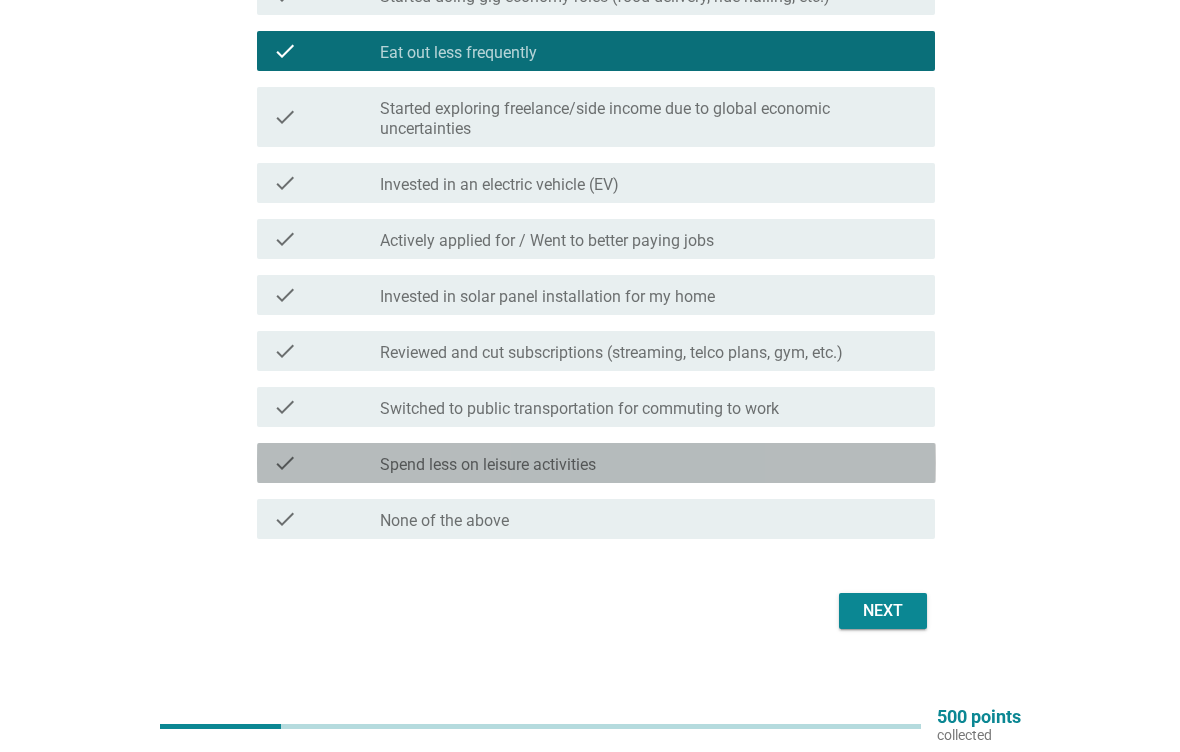 click on "check_box_outline_blank Spend less on leisure activities" at bounding box center [649, 463] 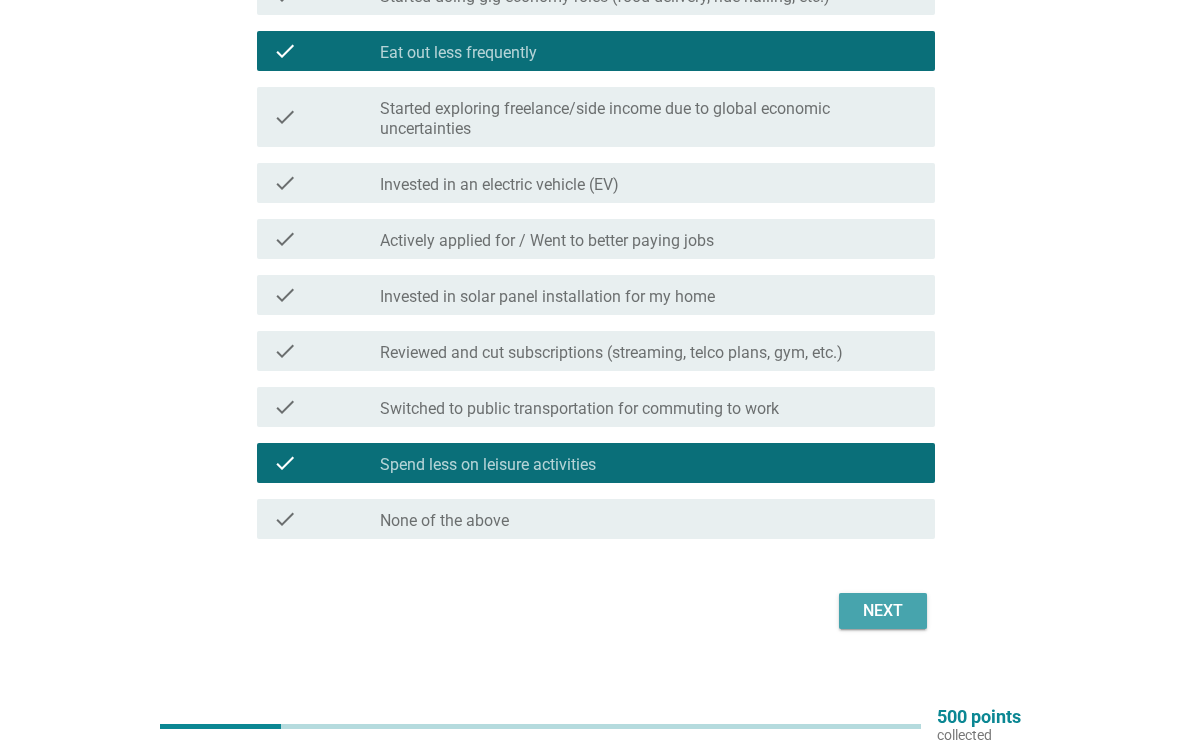 click on "Next" at bounding box center [883, 611] 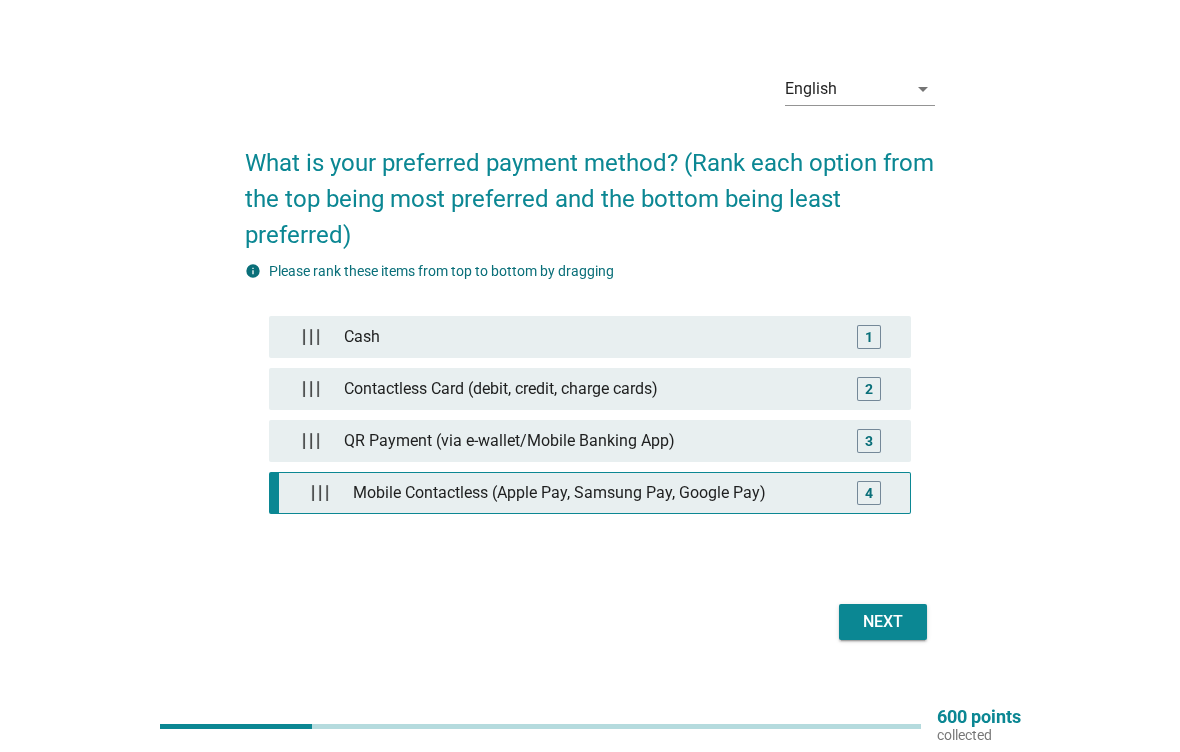 scroll, scrollTop: 44, scrollLeft: 0, axis: vertical 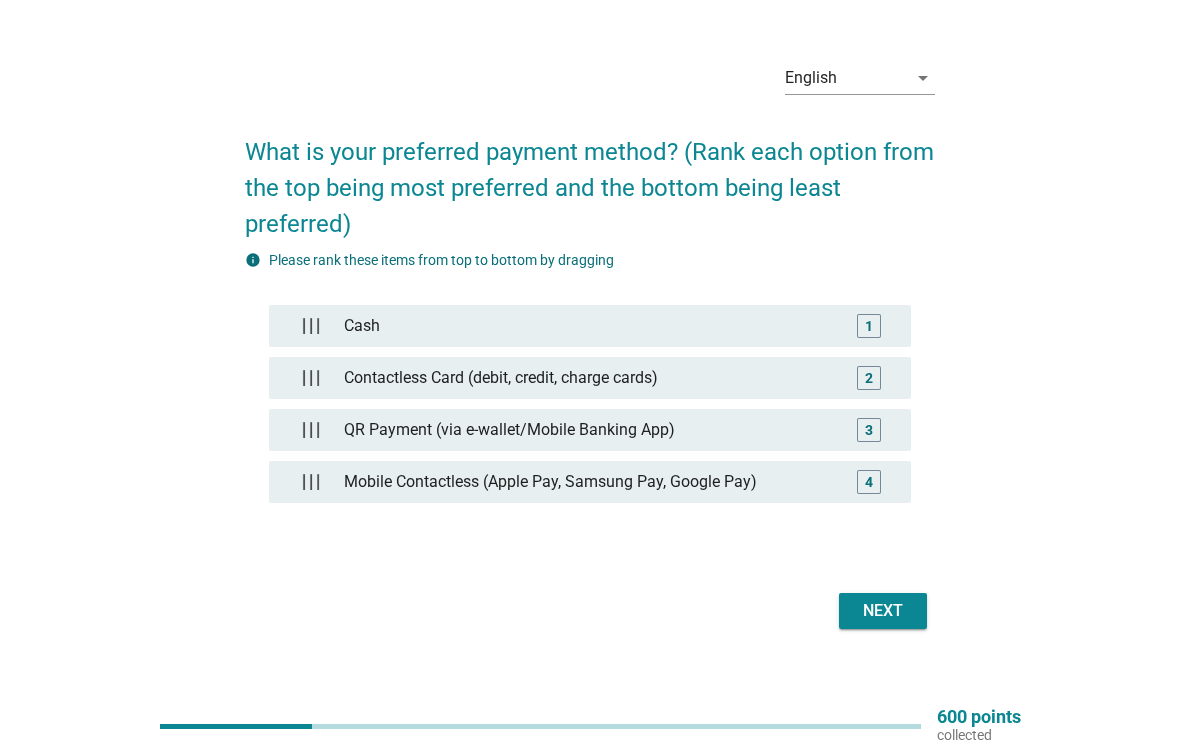 click at bounding box center [311, 482] 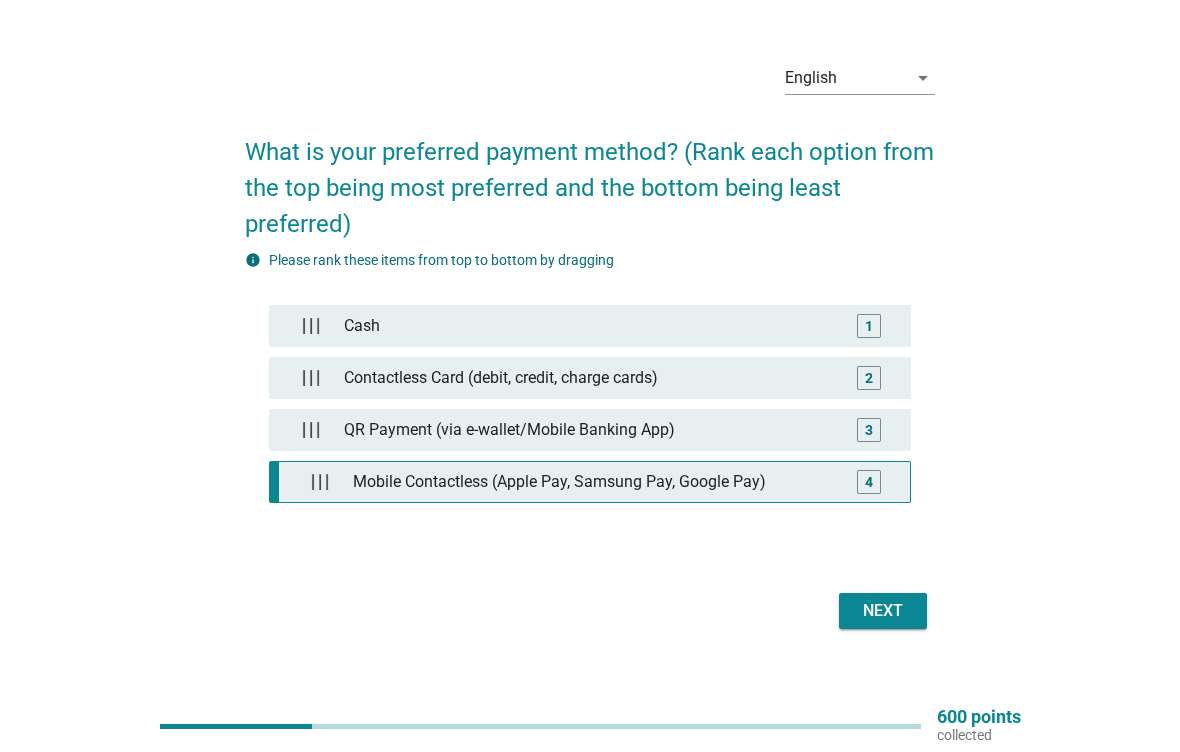 type 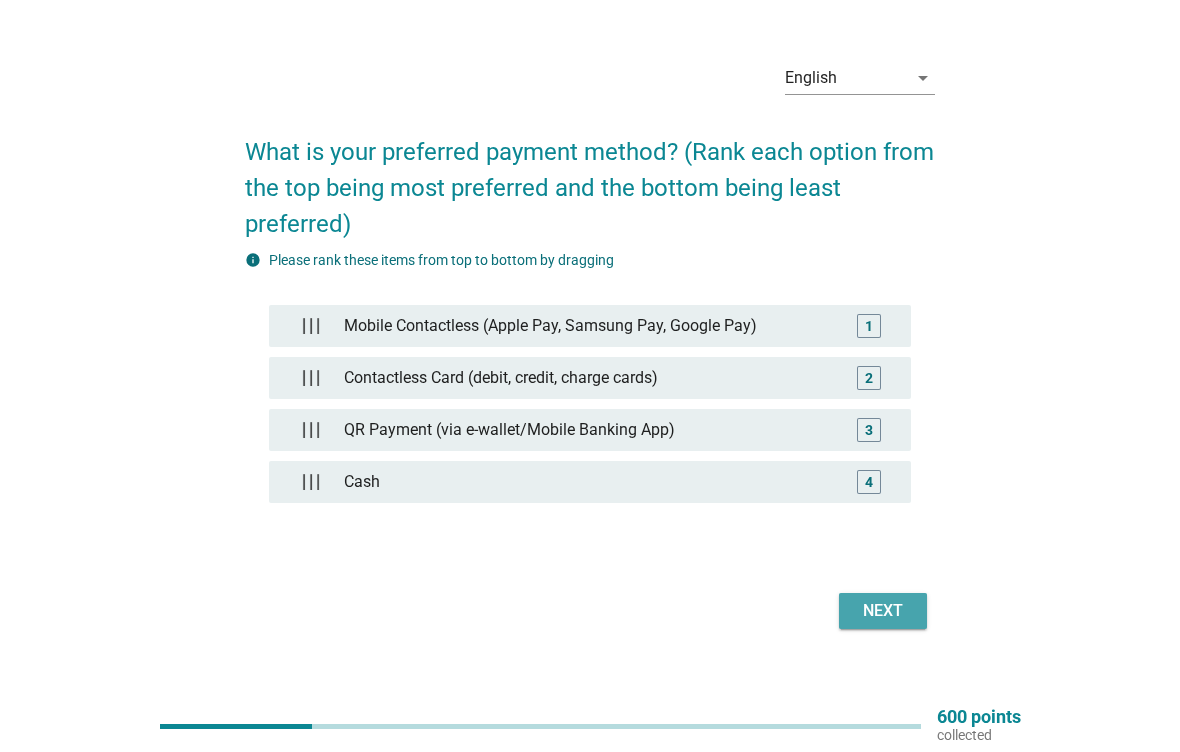 click on "Next" at bounding box center (883, 611) 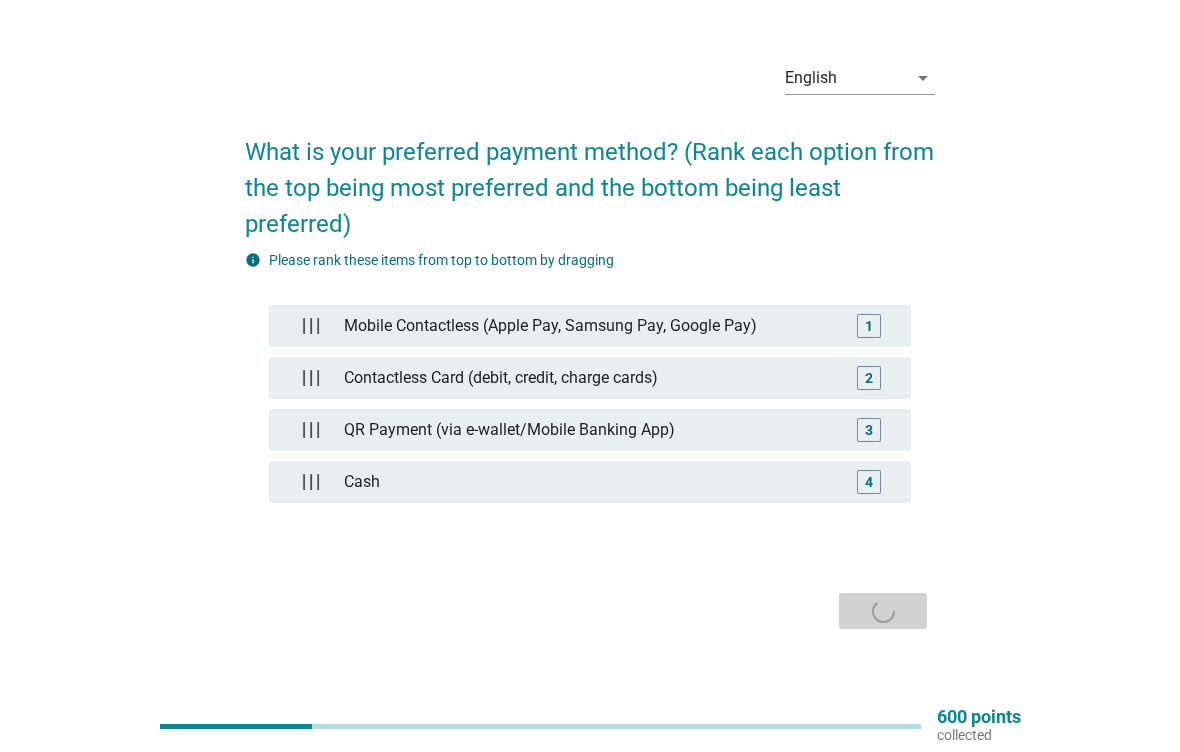 scroll, scrollTop: 27, scrollLeft: 0, axis: vertical 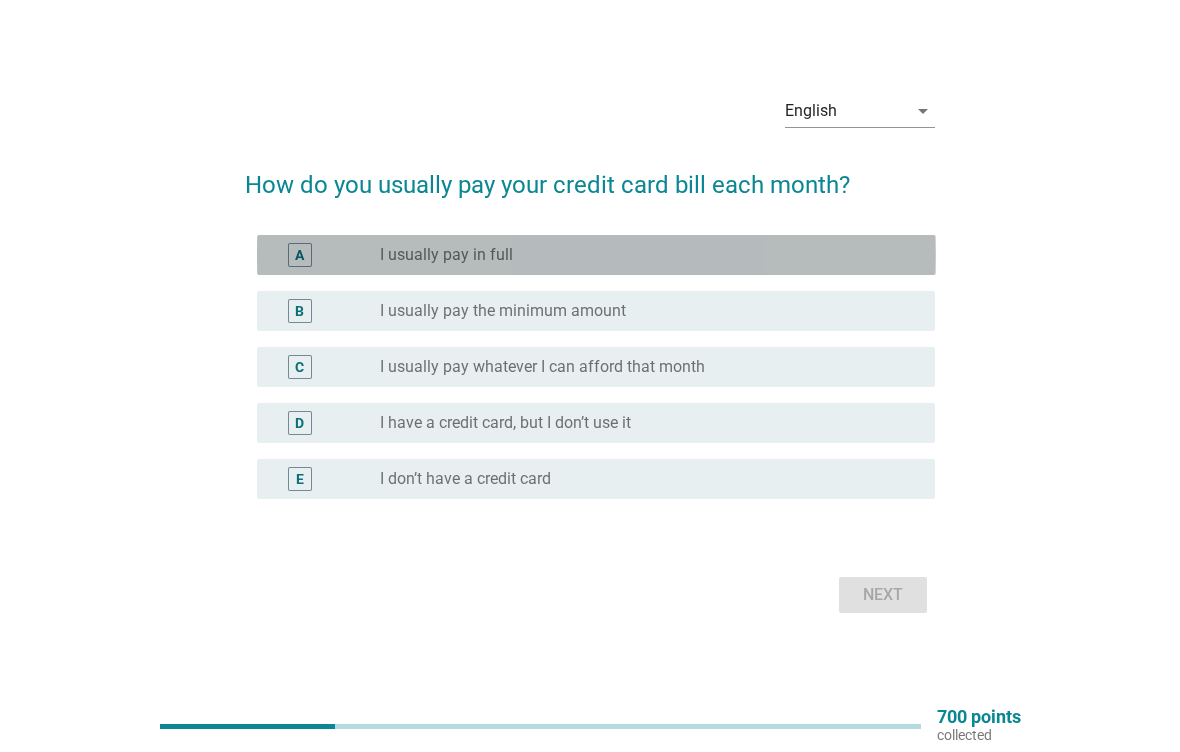 click on "radio_button_unchecked I usually pay in full" at bounding box center (641, 255) 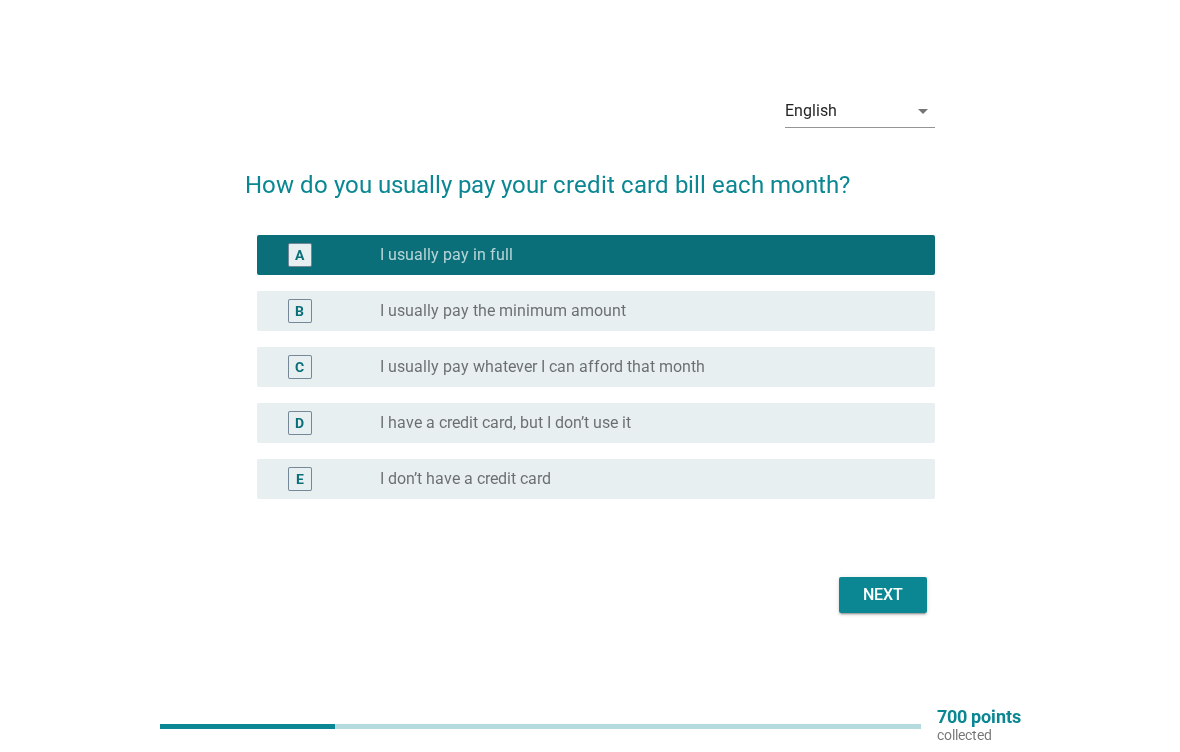 click on "Next" at bounding box center (883, 595) 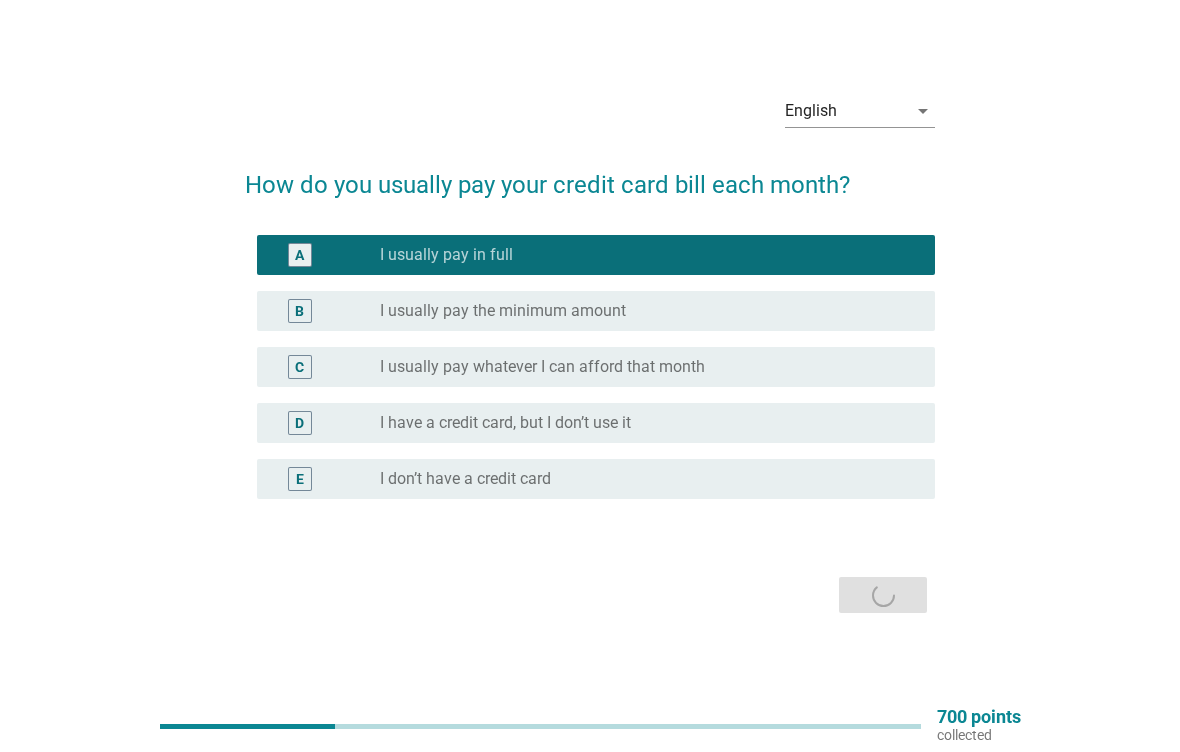 scroll, scrollTop: 0, scrollLeft: 0, axis: both 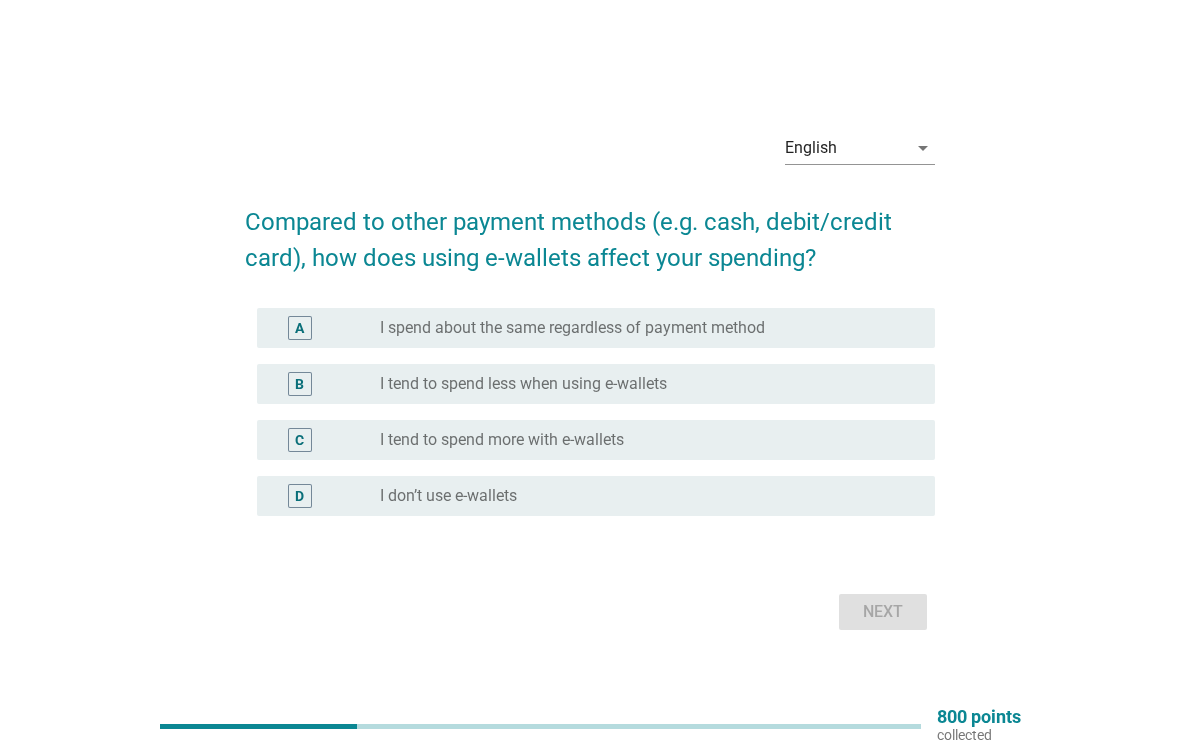 click on "radio_button_unchecked I spend about the same regardless of payment method" at bounding box center (641, 328) 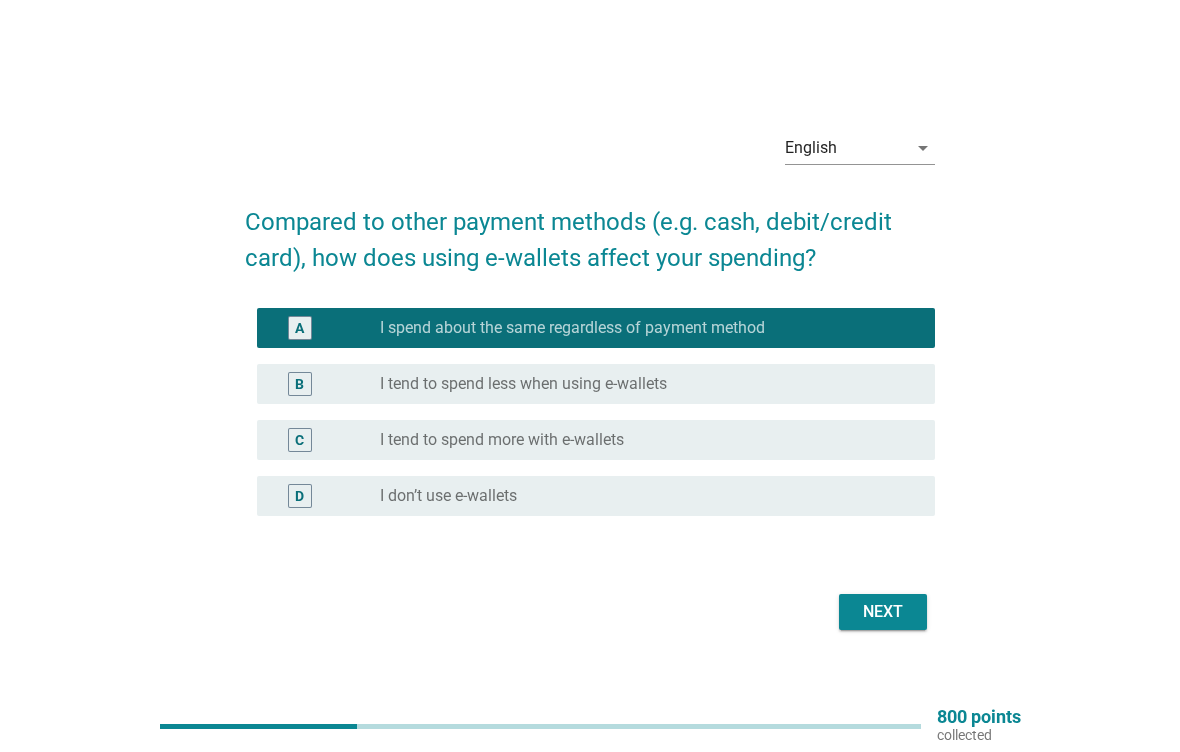 click on "Next" at bounding box center (883, 612) 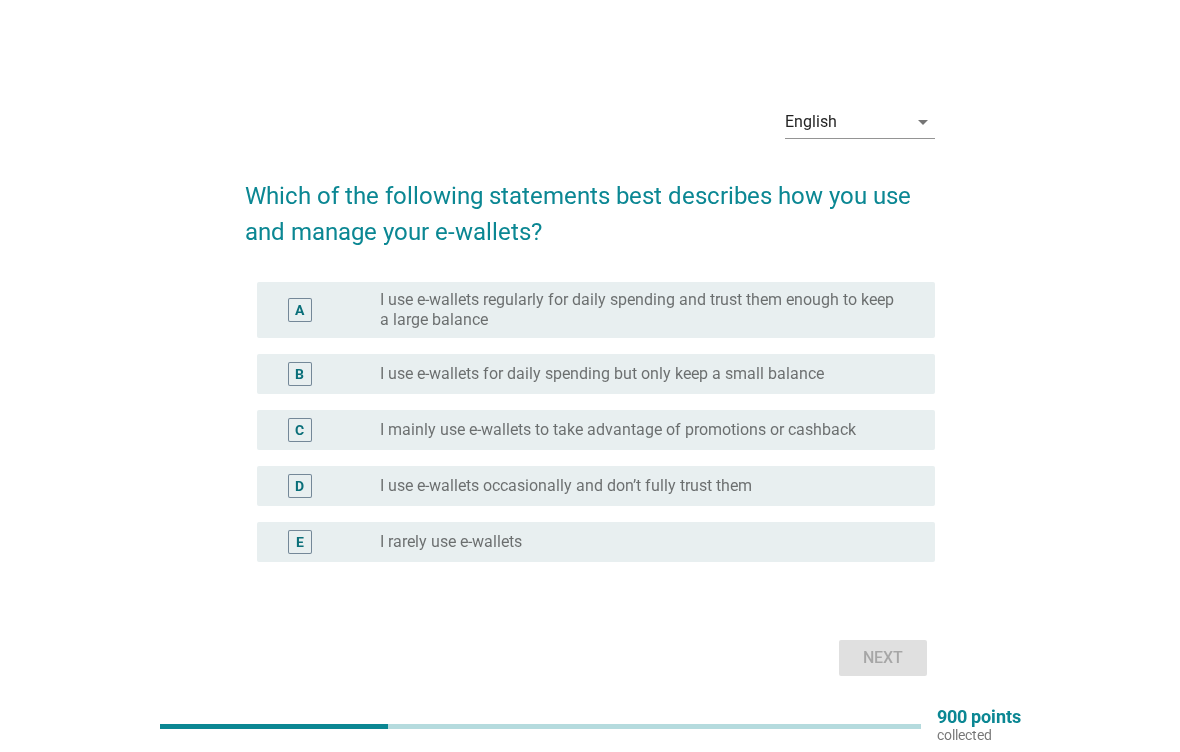 click on "radio_button_unchecked I mainly use e-wallets to take advantage of promotions or cashback" at bounding box center [641, 430] 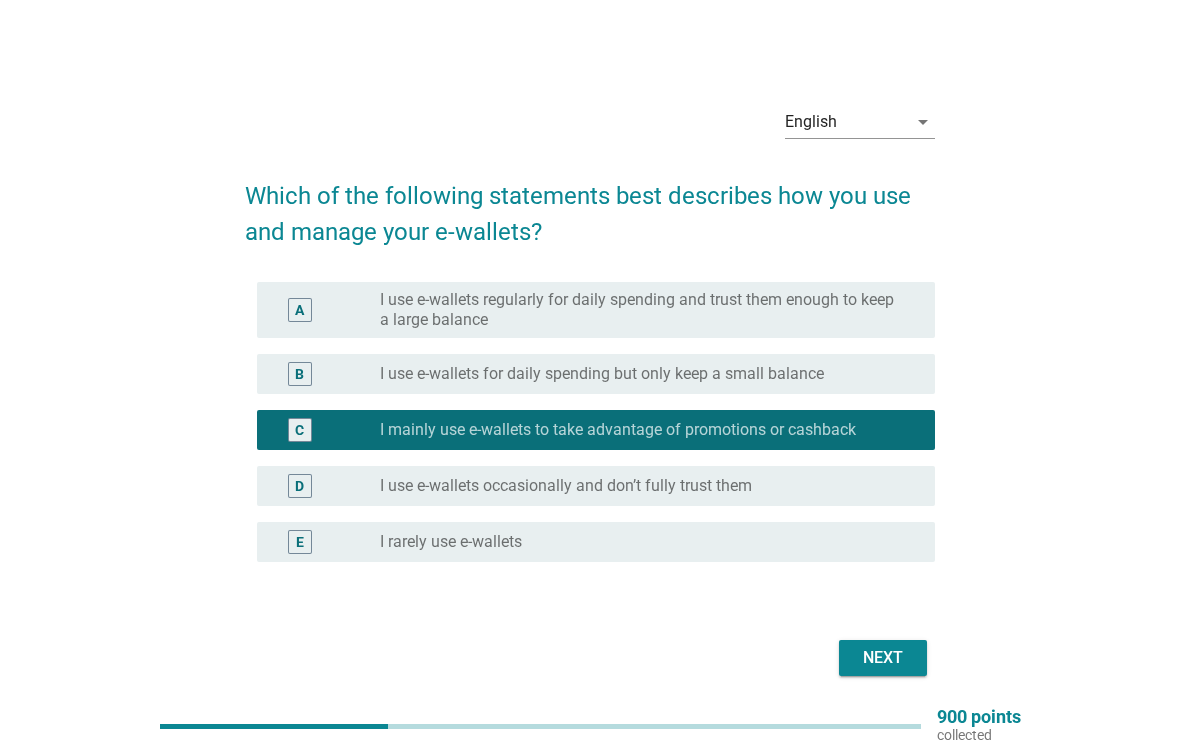click on "Next" at bounding box center [883, 658] 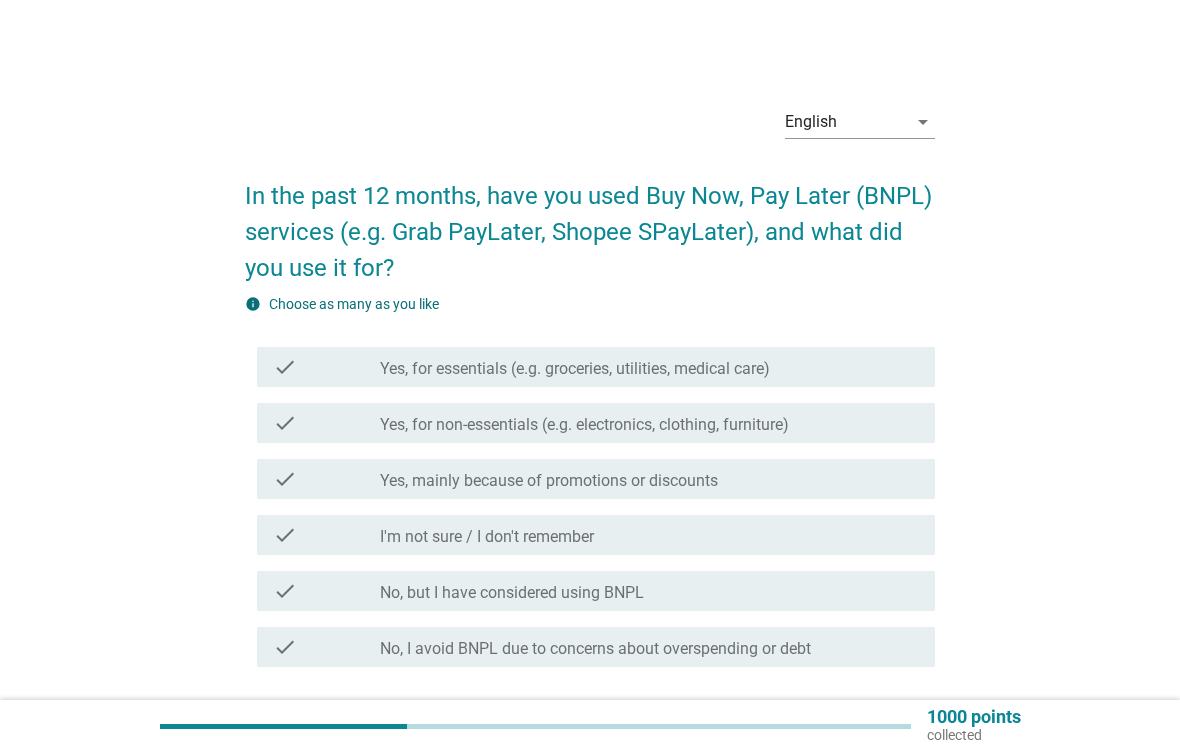 click on "check_box_outline_blank No, but I have considered using BNPL" at bounding box center [649, 591] 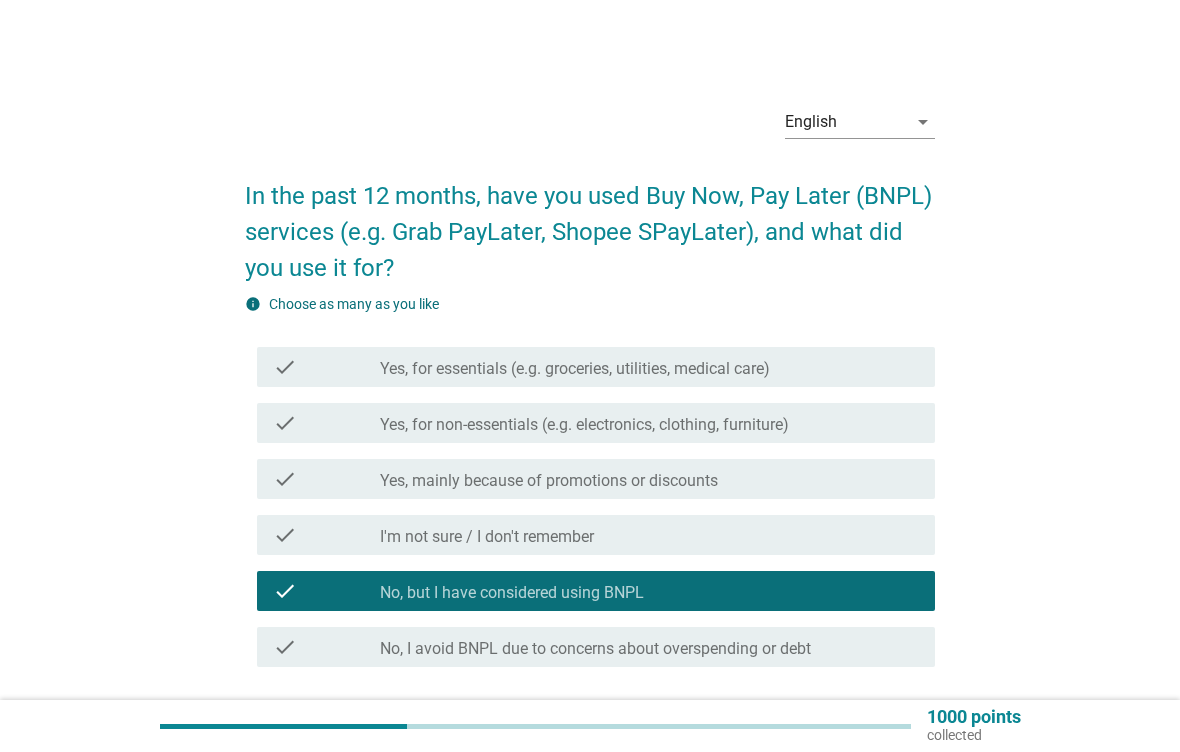 click at bounding box center [535, 726] 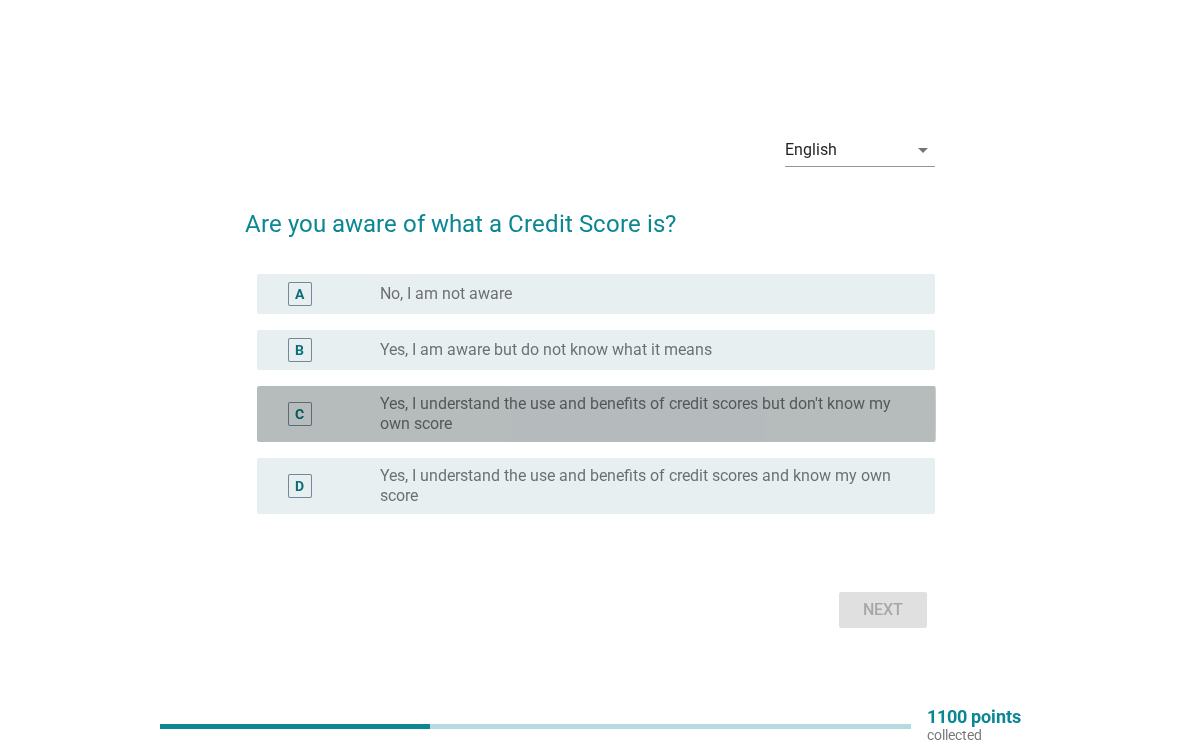 click on "Yes, I understand the use and benefits of credit scores but don't know my own score" at bounding box center (641, 414) 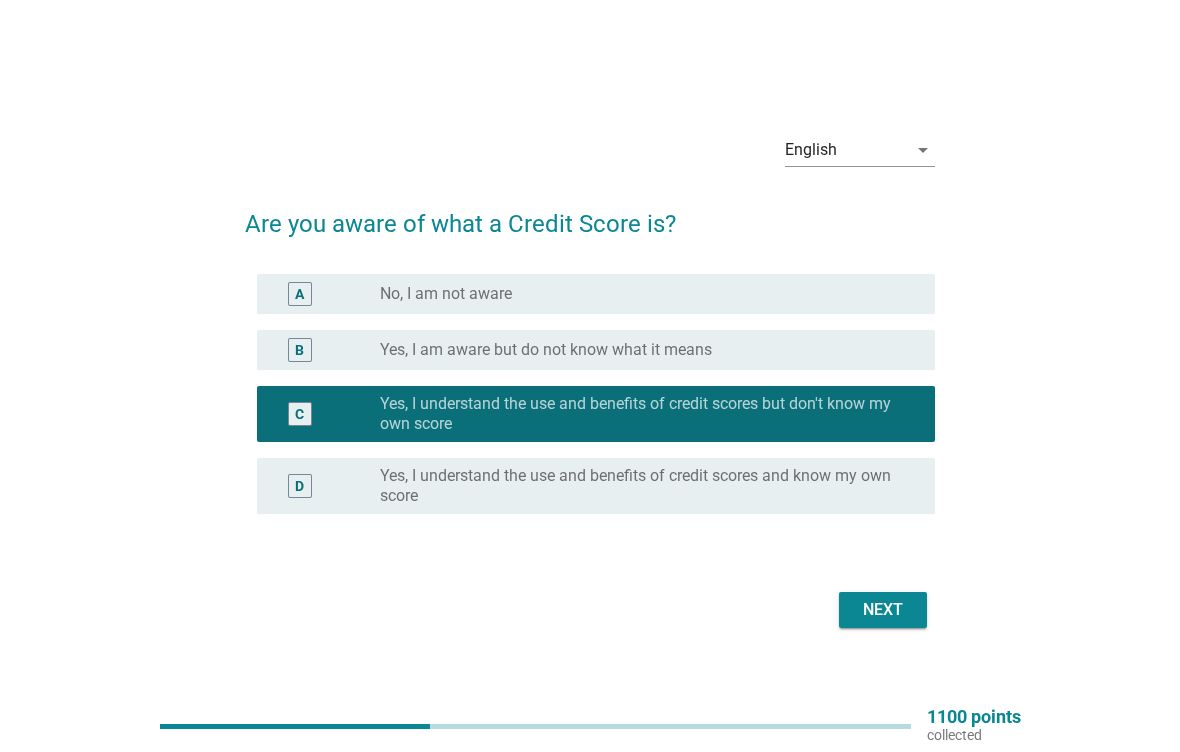 click on "Next" at bounding box center (883, 610) 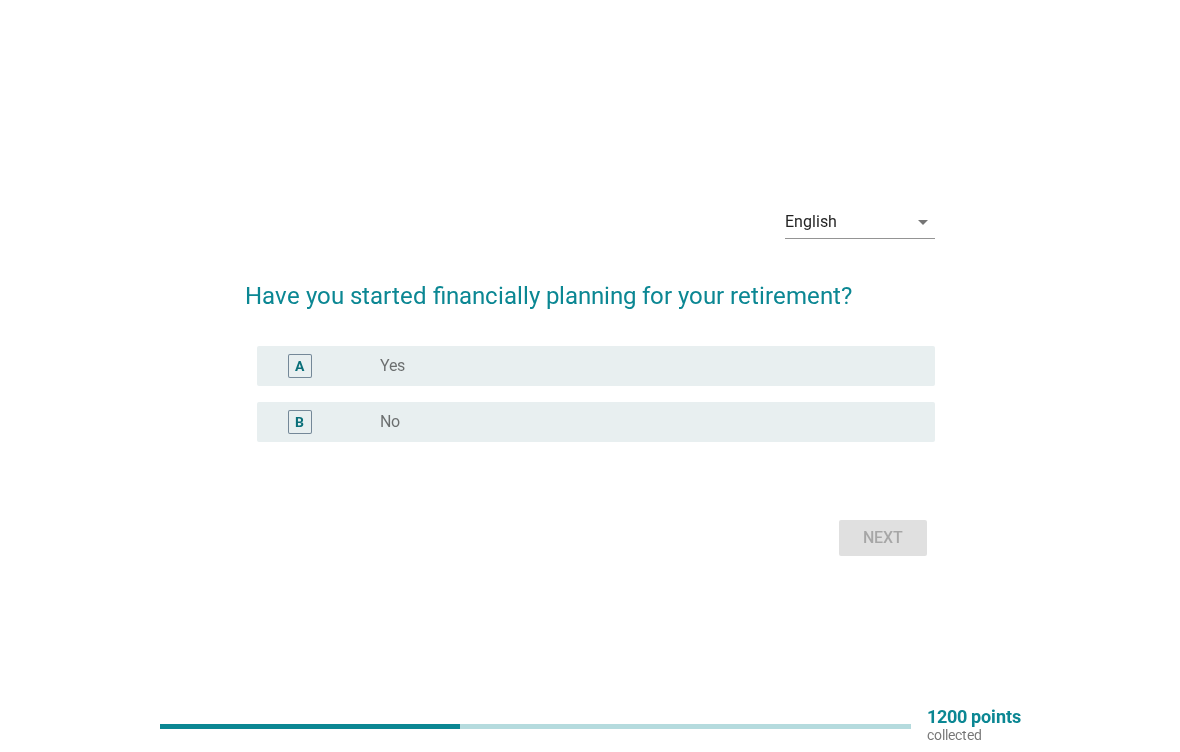 click on "radio_button_unchecked Yes" at bounding box center (641, 366) 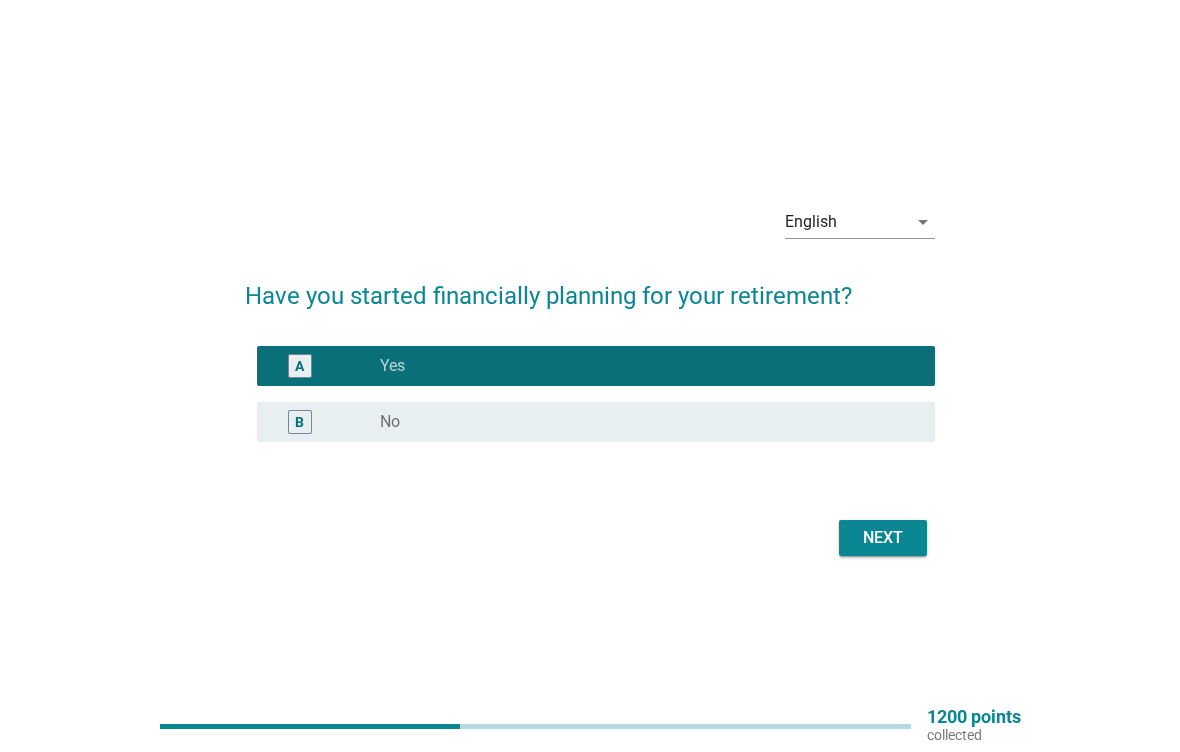 click on "Next" at bounding box center (883, 538) 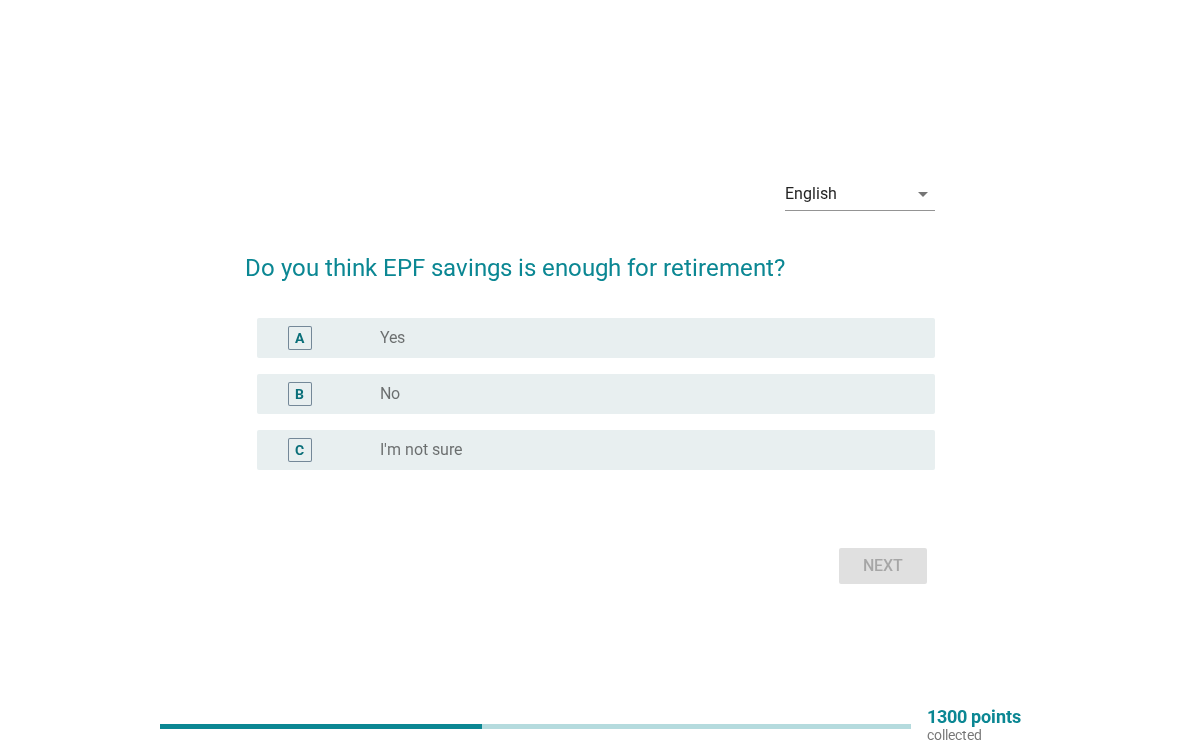 click on "radio_button_unchecked No" at bounding box center [641, 394] 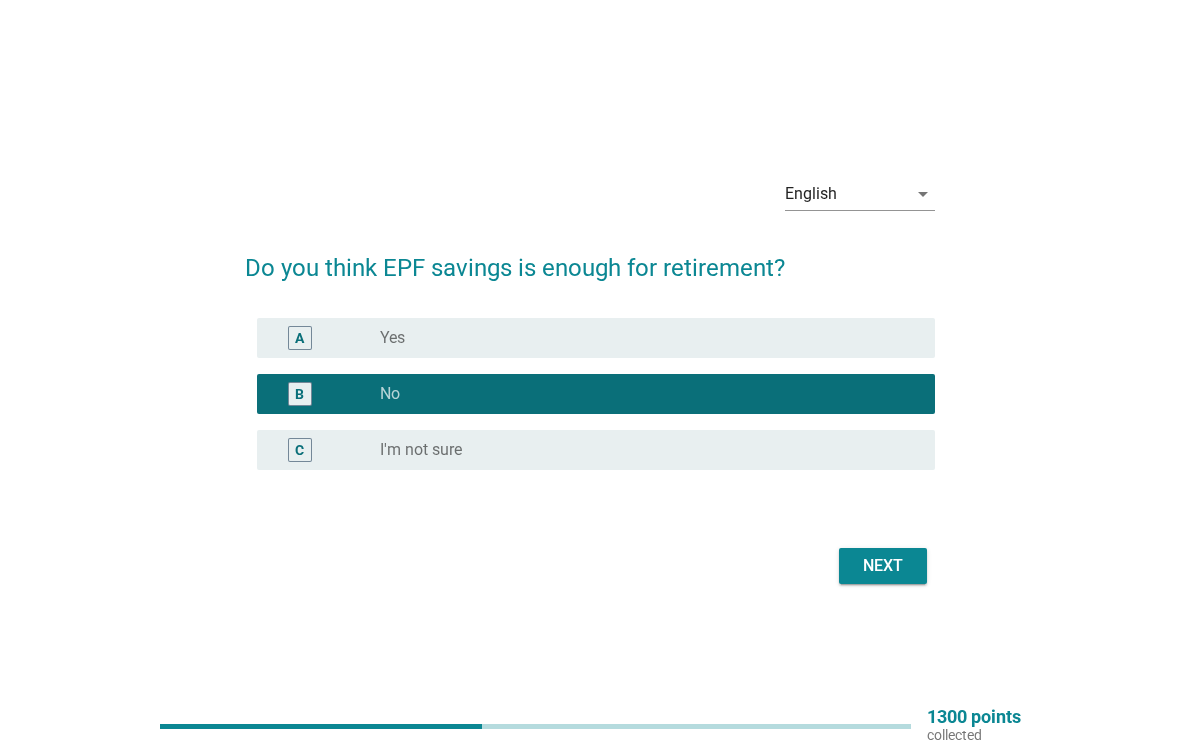click on "Next" at bounding box center (883, 566) 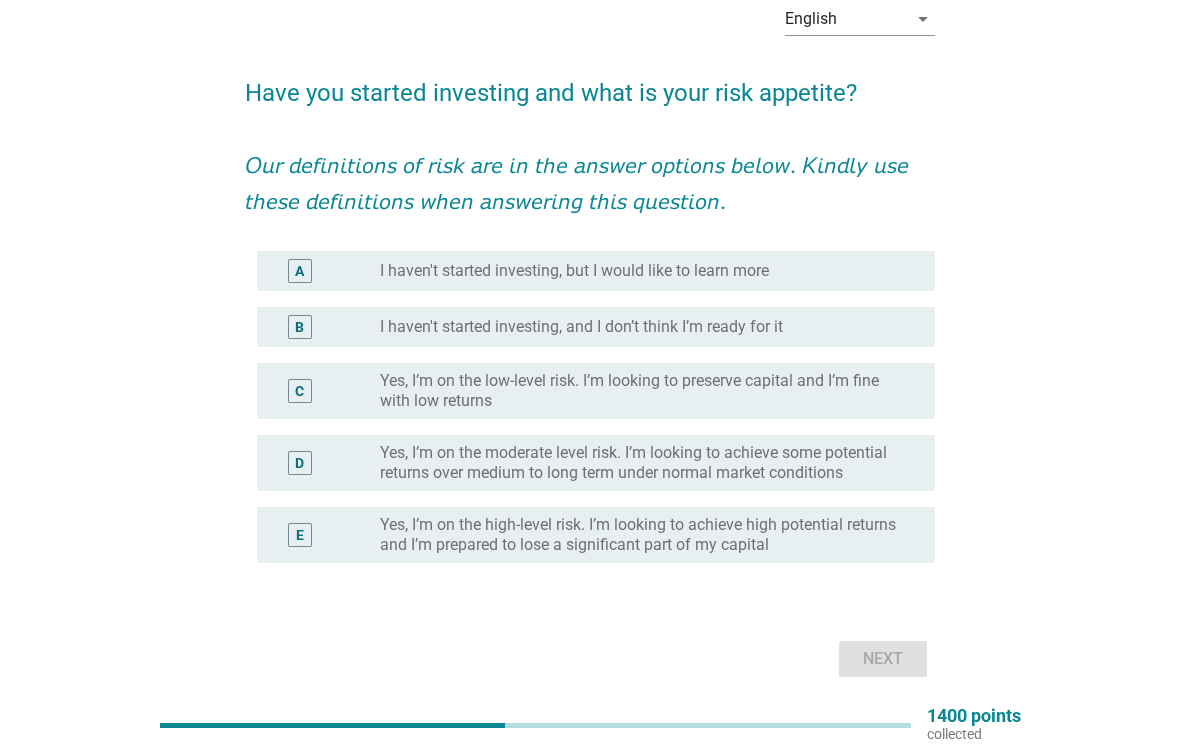 scroll, scrollTop: 103, scrollLeft: 0, axis: vertical 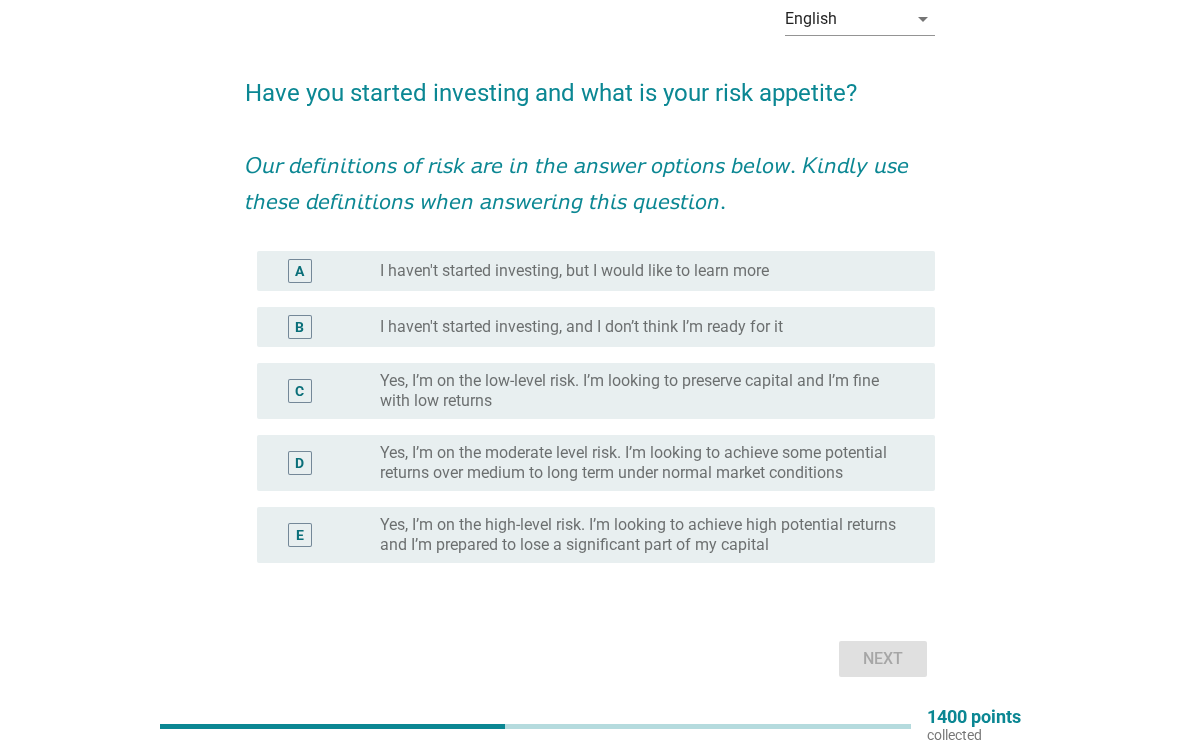 click on "Yes, I’m on the moderate level risk. I’m looking to achieve some potential returns over medium to long term under normal market conditions" at bounding box center [641, 463] 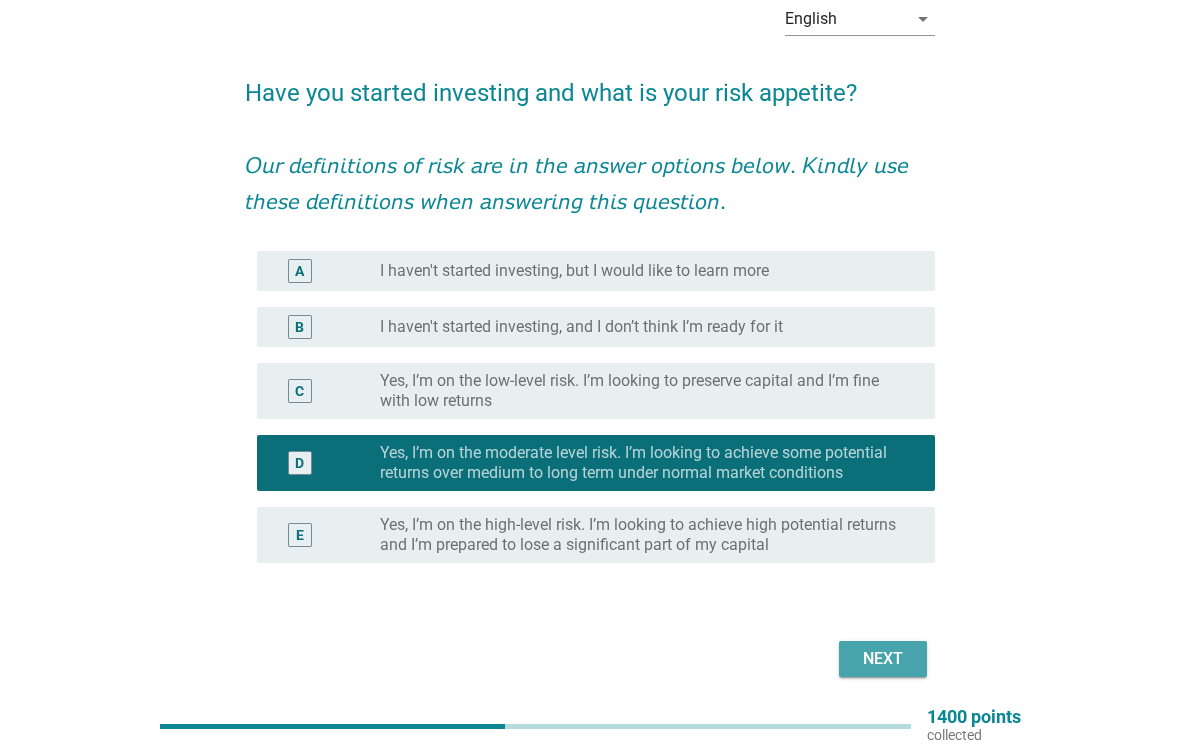click on "Next" at bounding box center (883, 659) 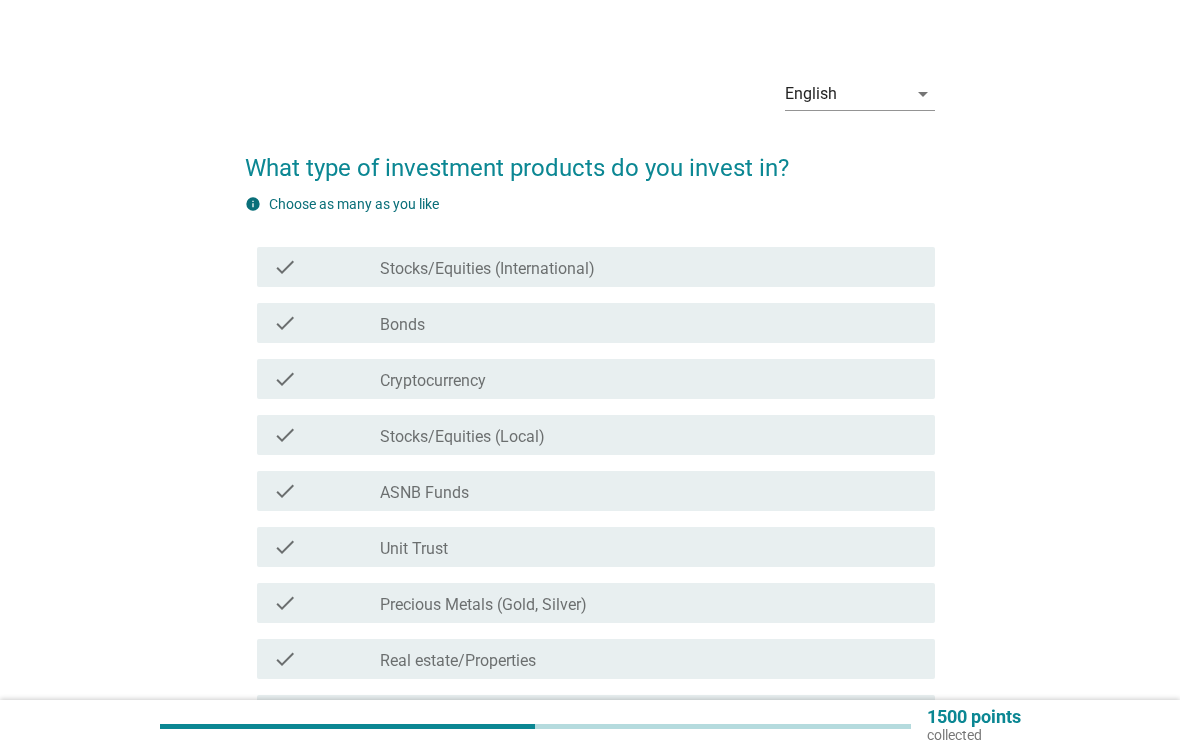 scroll, scrollTop: 59, scrollLeft: 0, axis: vertical 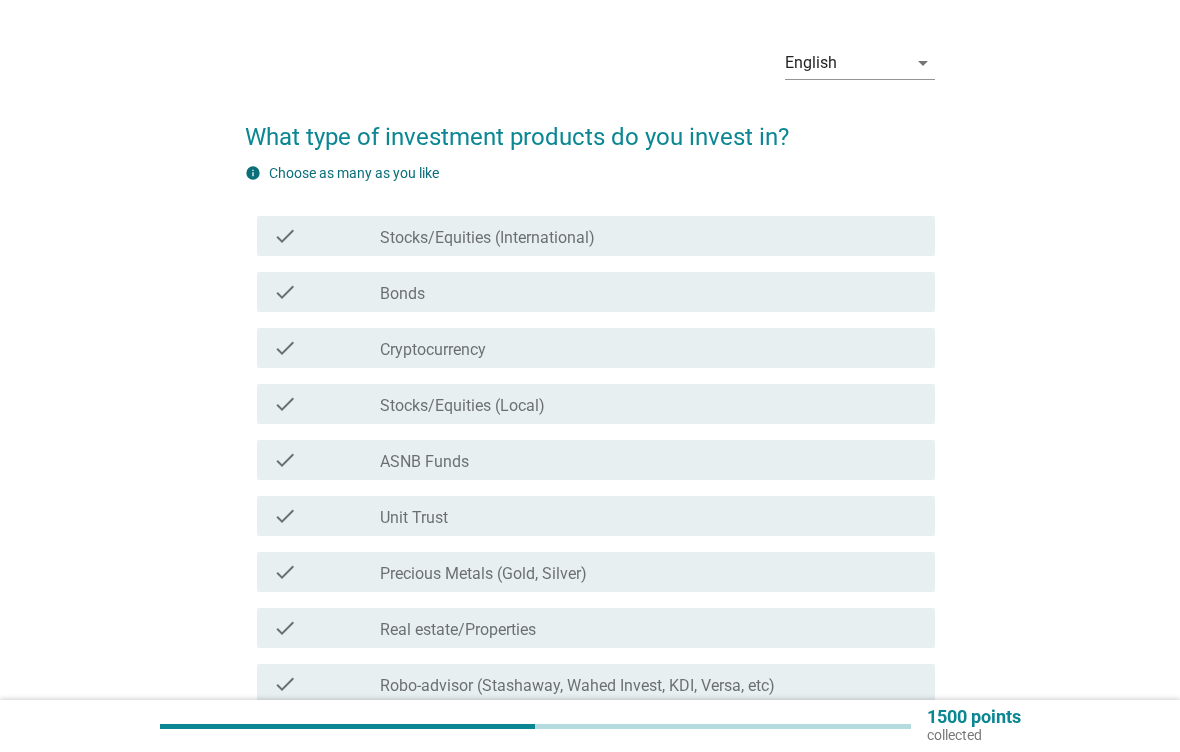 click on "check     check_box_outline_blank Stocks/Equities (International)" at bounding box center [596, 236] 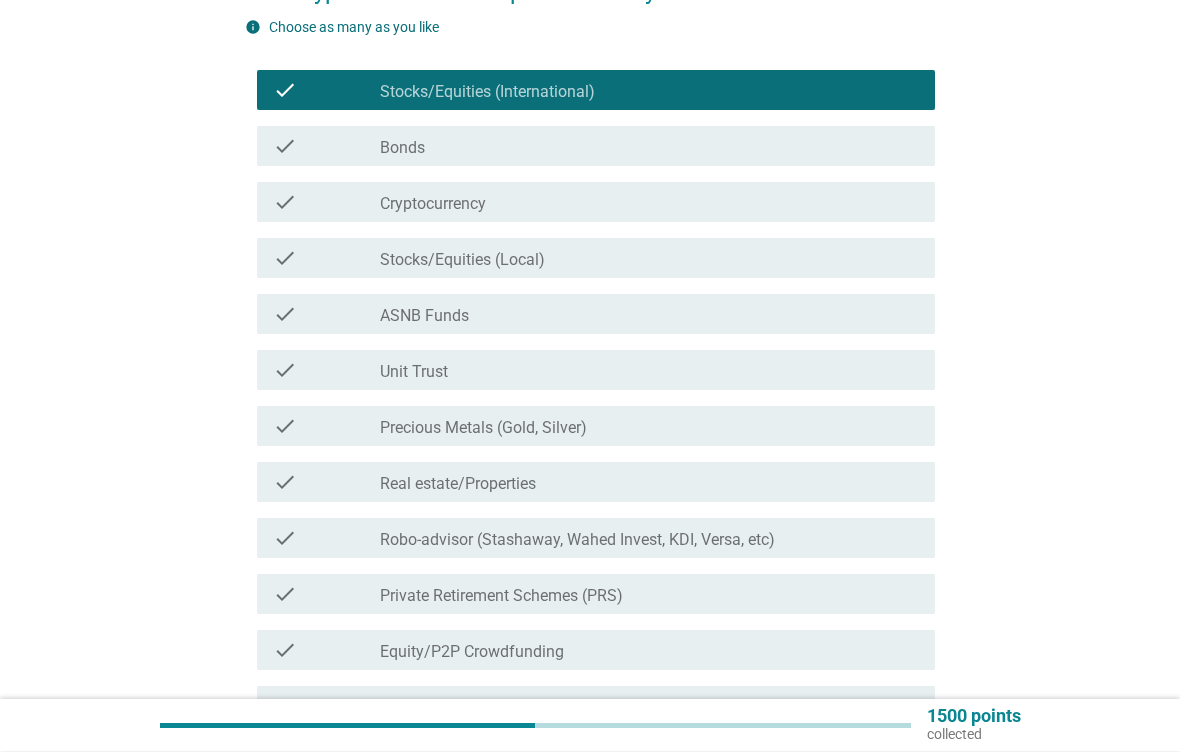 scroll, scrollTop: 205, scrollLeft: 0, axis: vertical 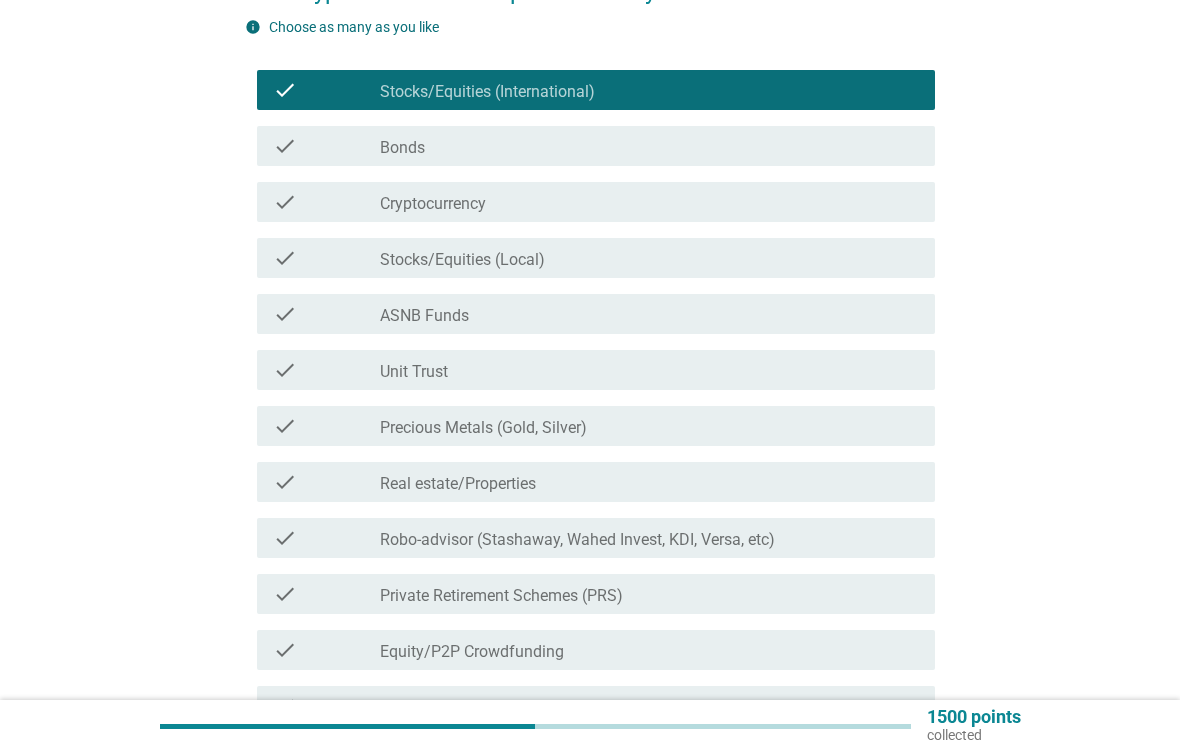 click on "check     check_box_outline_blank Cryptocurrency" at bounding box center [596, 202] 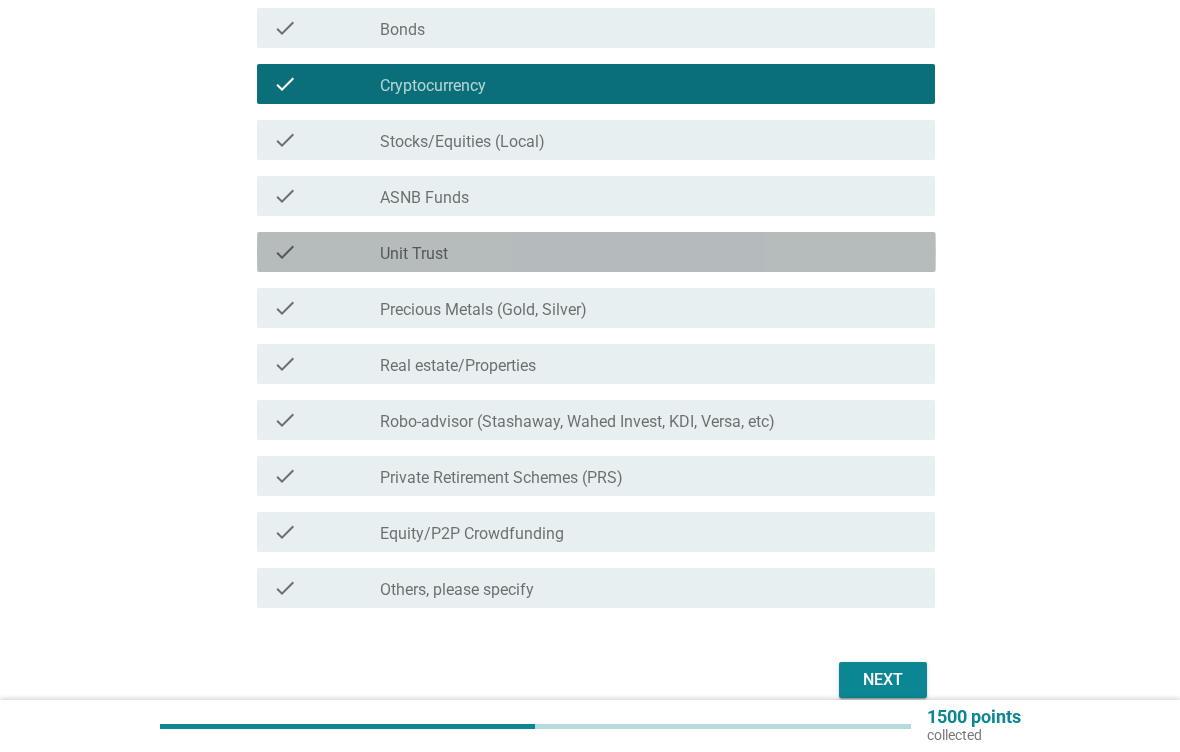 click on "check_box_outline_blank Unit Trust" at bounding box center [649, 252] 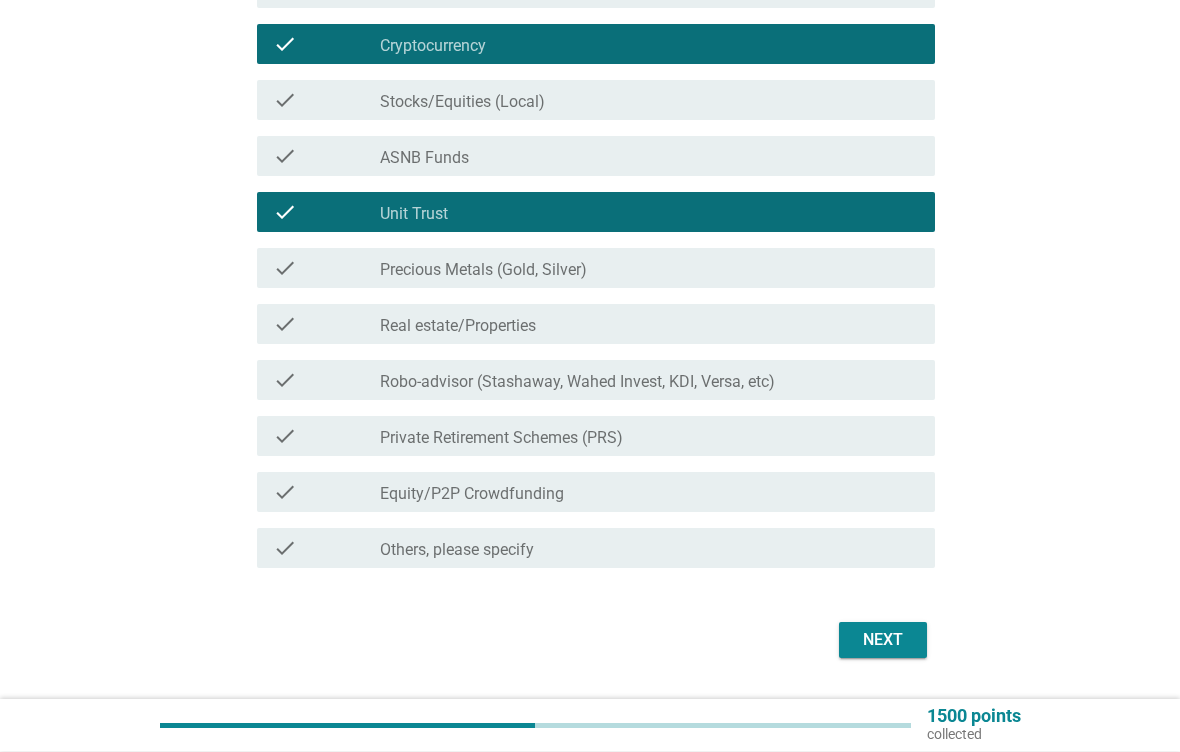 scroll, scrollTop: 392, scrollLeft: 0, axis: vertical 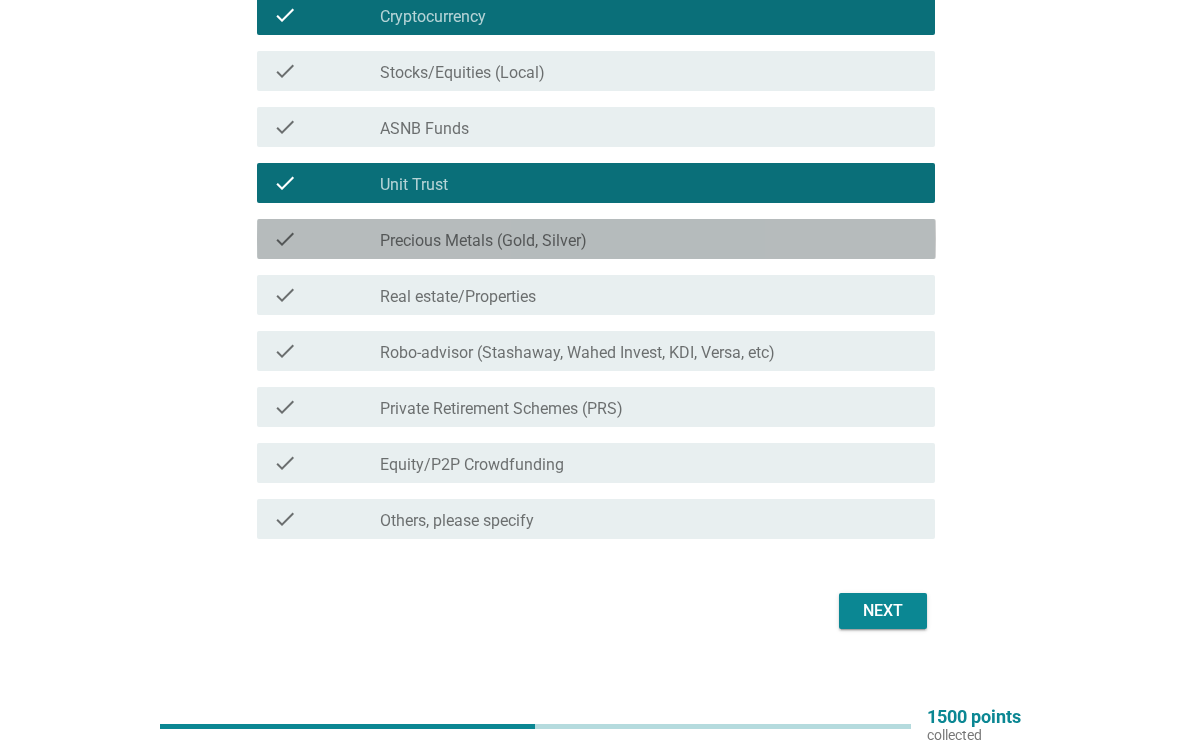 click on "check_box_outline_blank Precious Metals (Gold, Silver)" at bounding box center [649, 239] 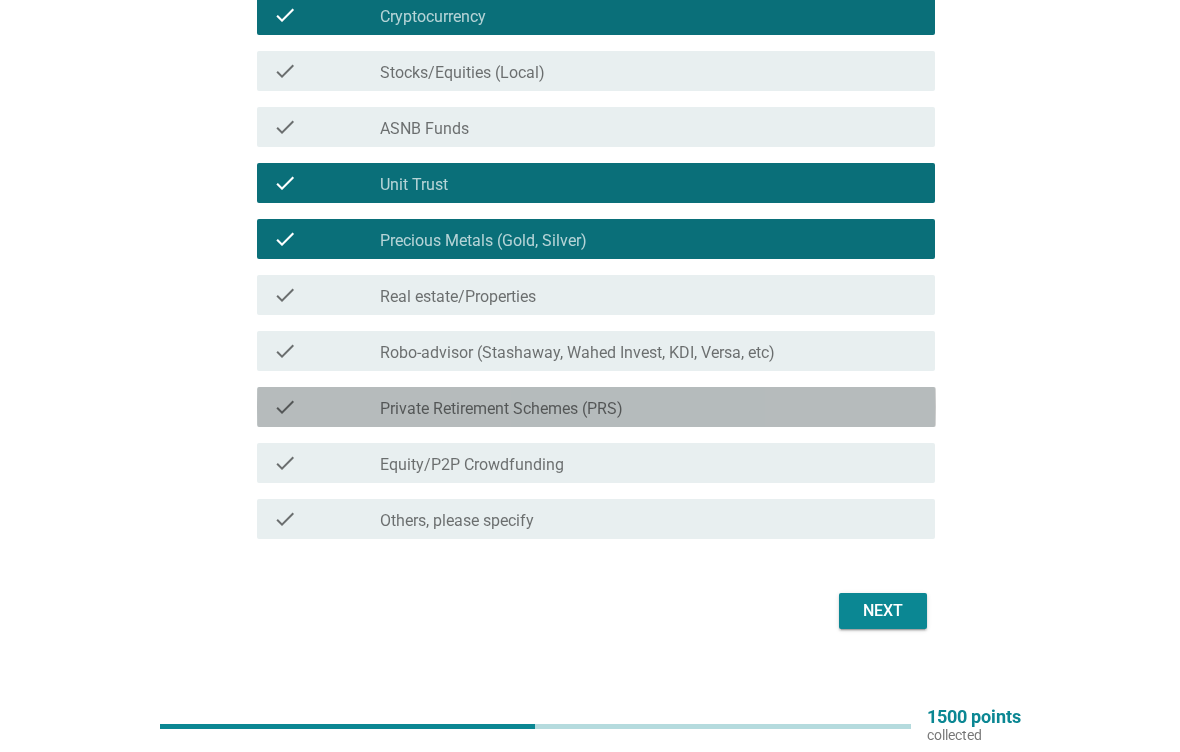 click on "check_box_outline_blank Private Retirement Schemes (PRS)" at bounding box center (649, 407) 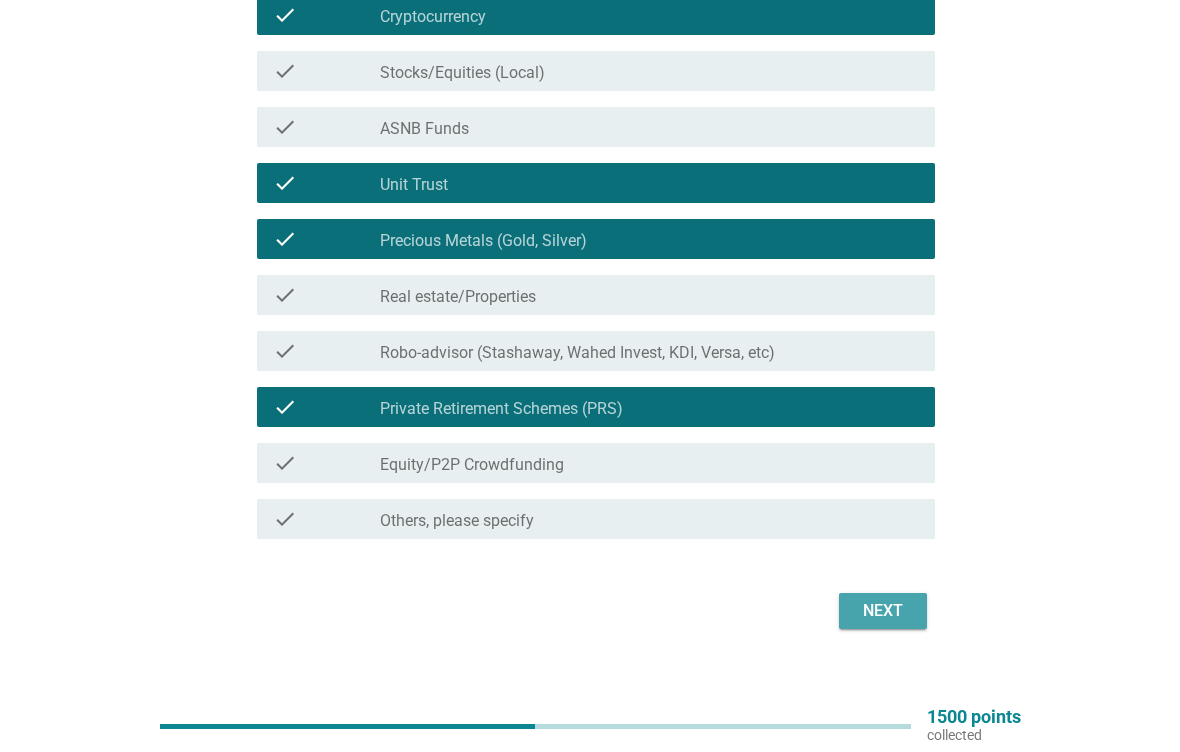 click on "Next" at bounding box center [883, 611] 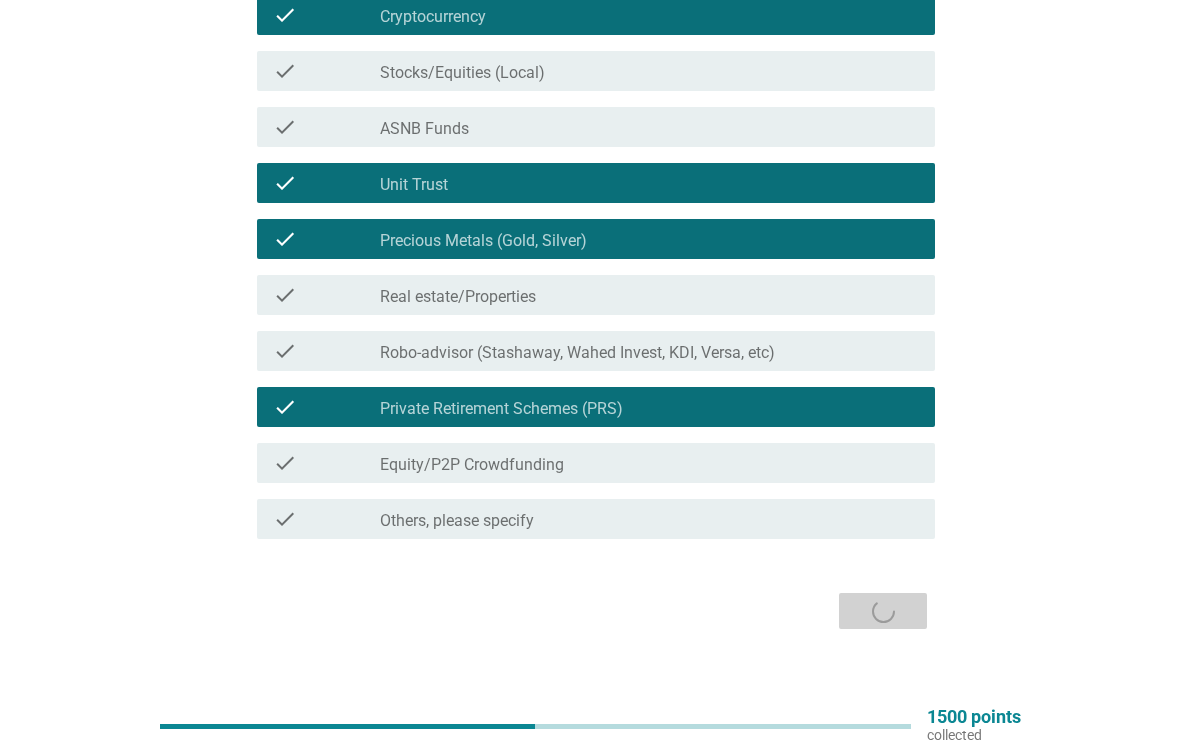 scroll, scrollTop: 27, scrollLeft: 0, axis: vertical 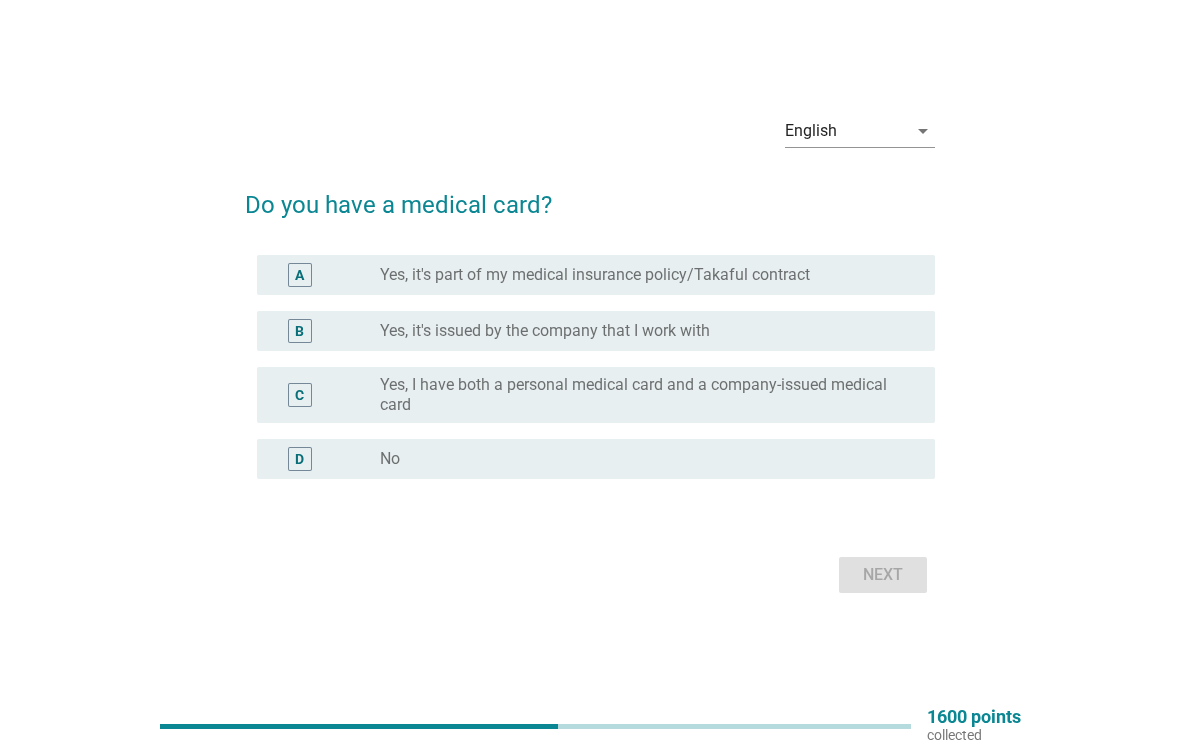 click on "Yes, I have both a personal medical card and a company-issued medical card" at bounding box center [641, 395] 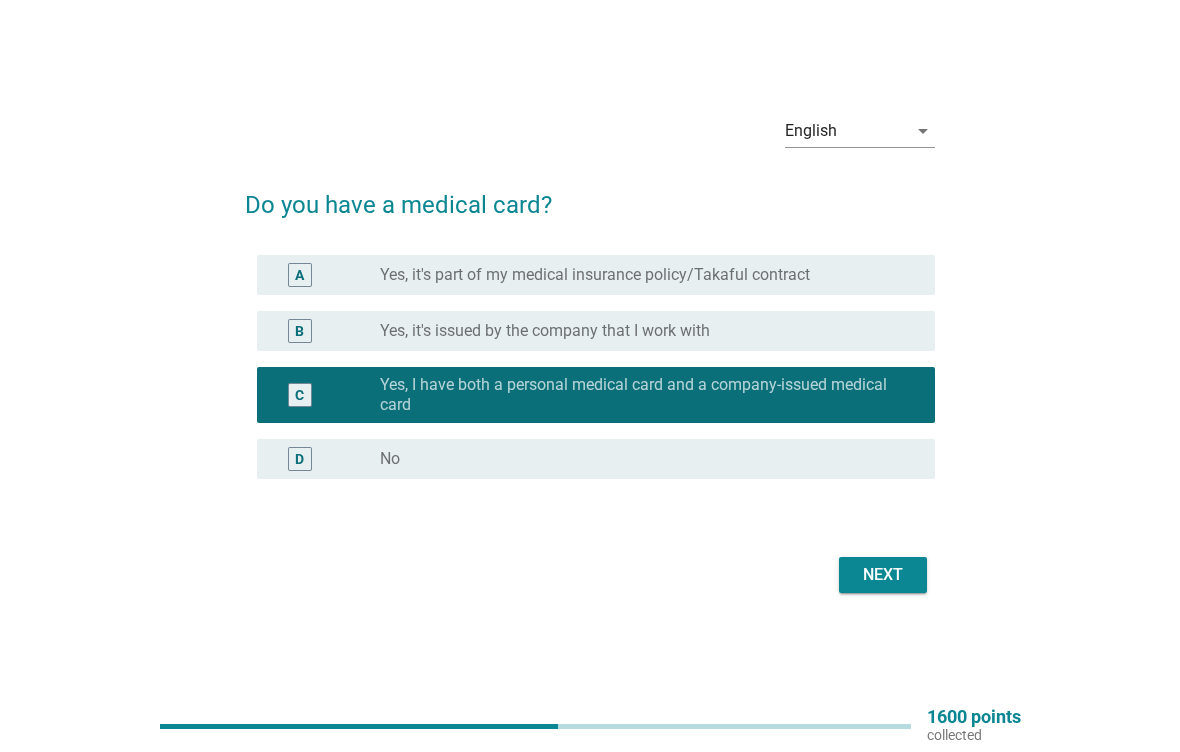 click on "Next" at bounding box center [883, 575] 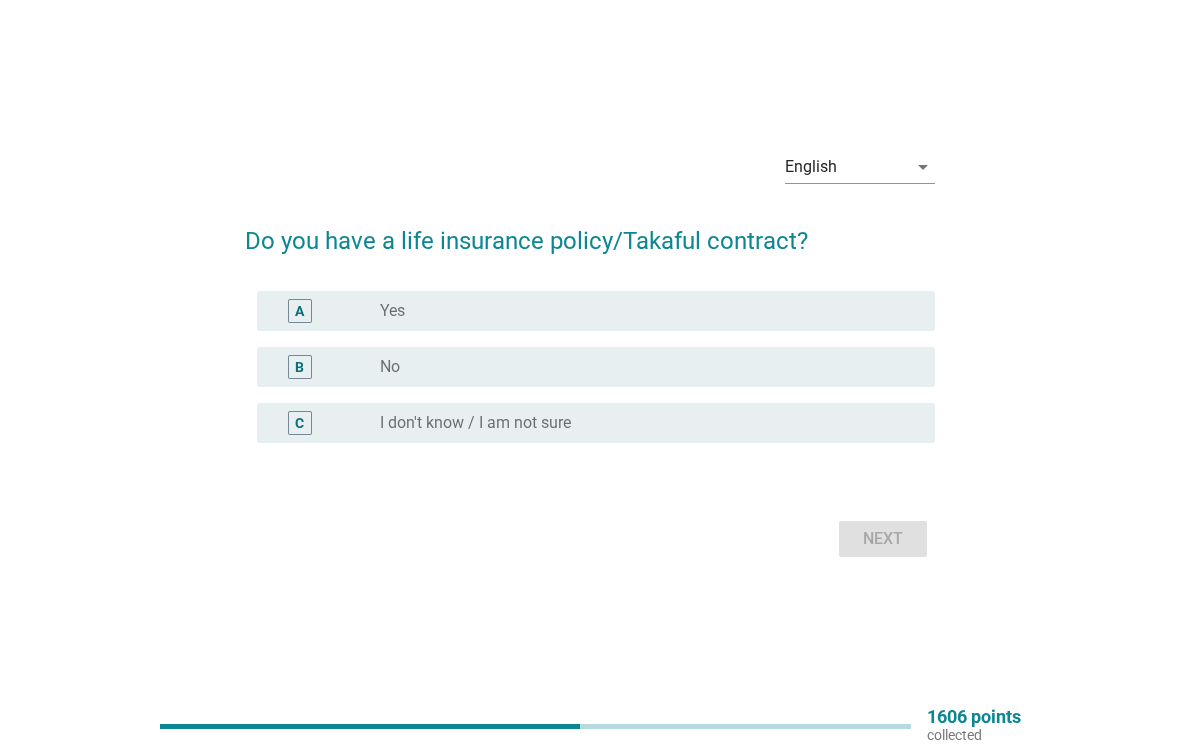 scroll, scrollTop: 0, scrollLeft: 0, axis: both 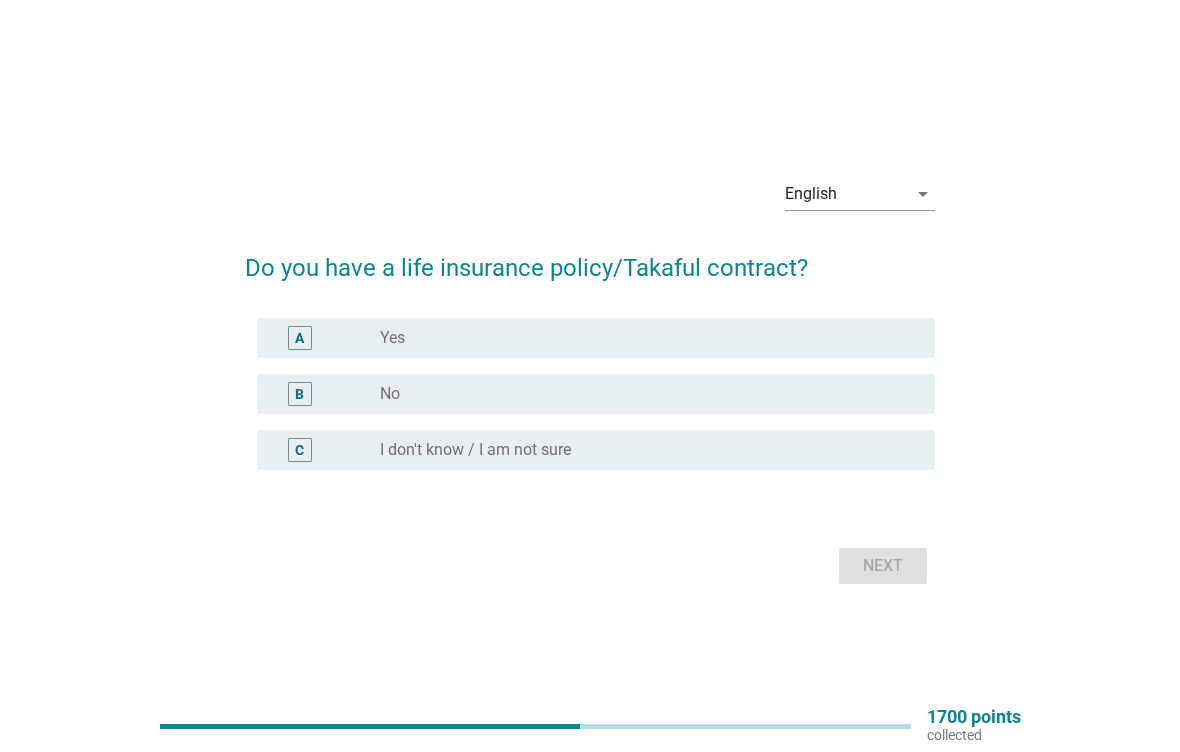 click on "radio_button_unchecked Yes" at bounding box center [641, 338] 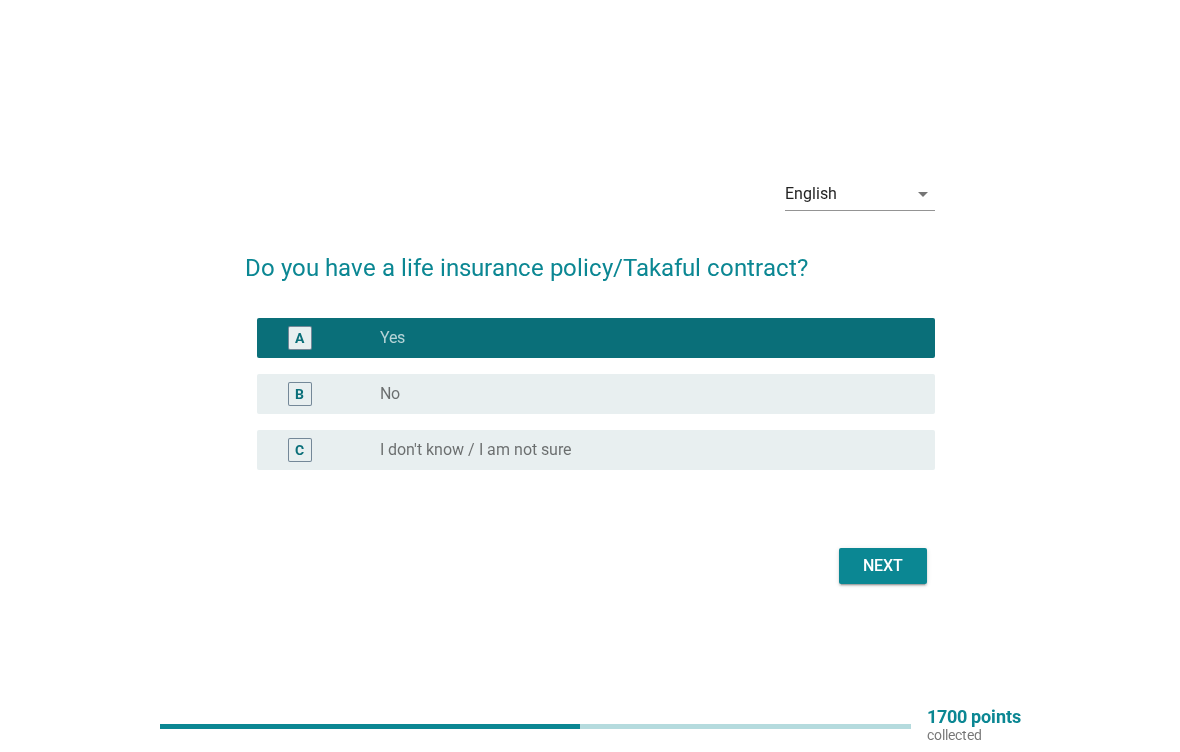 click on "Next" at bounding box center [883, 566] 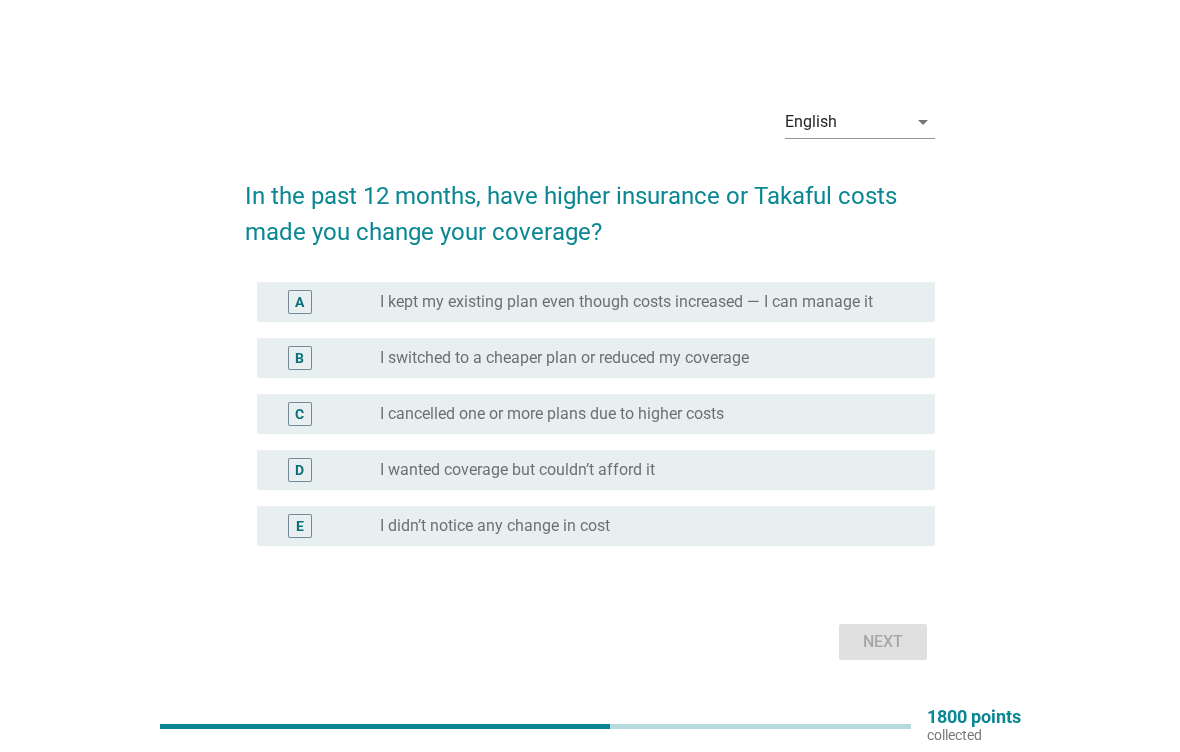 scroll, scrollTop: 31, scrollLeft: 0, axis: vertical 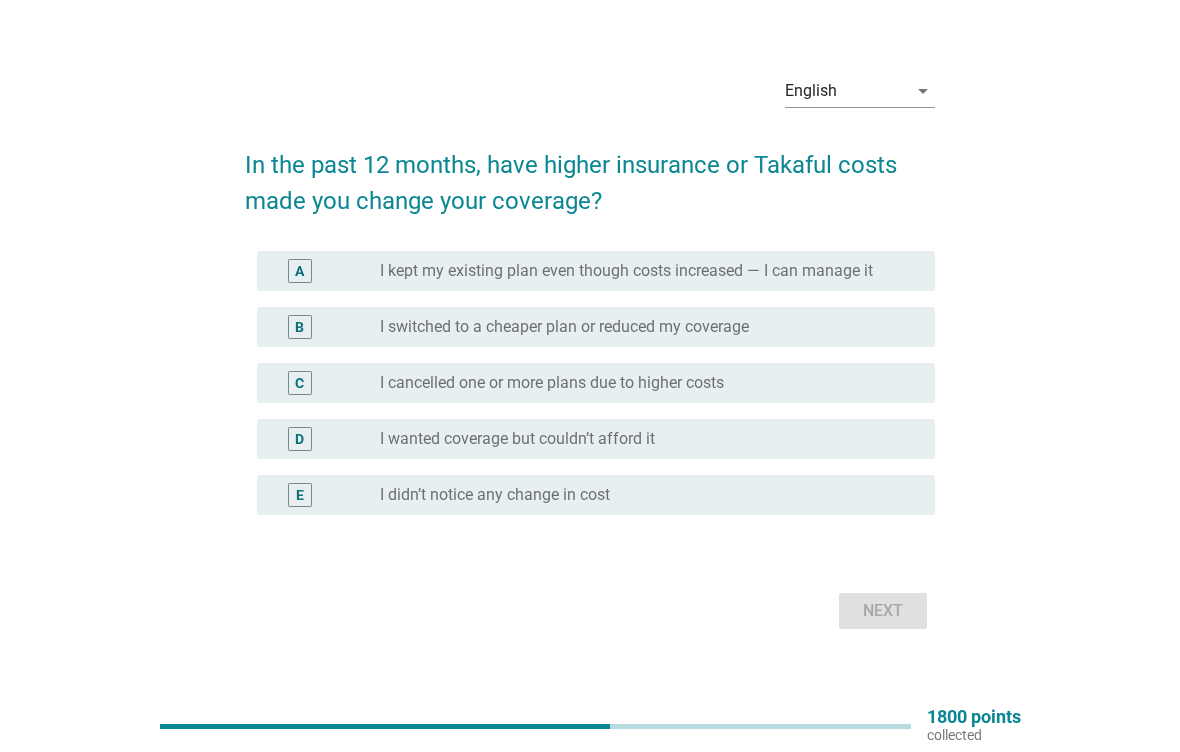 click on "I kept my existing plan even though costs increased — I can manage it" at bounding box center (626, 271) 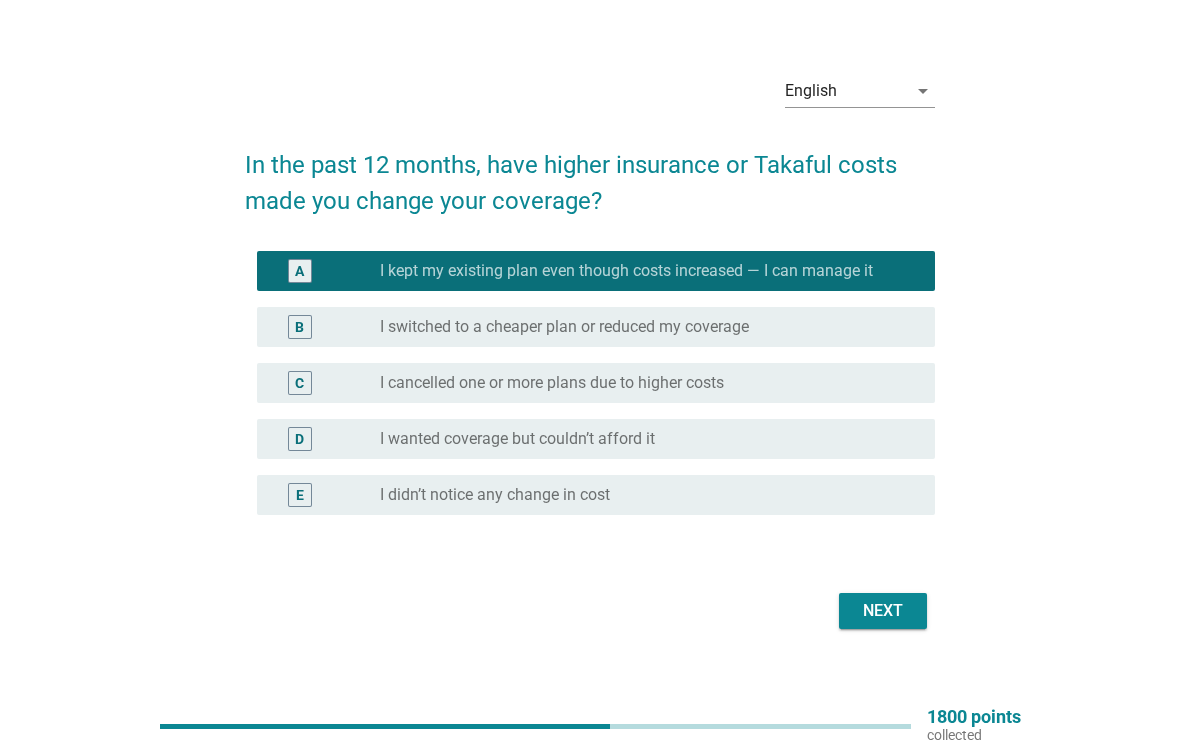 click on "Next" at bounding box center (883, 611) 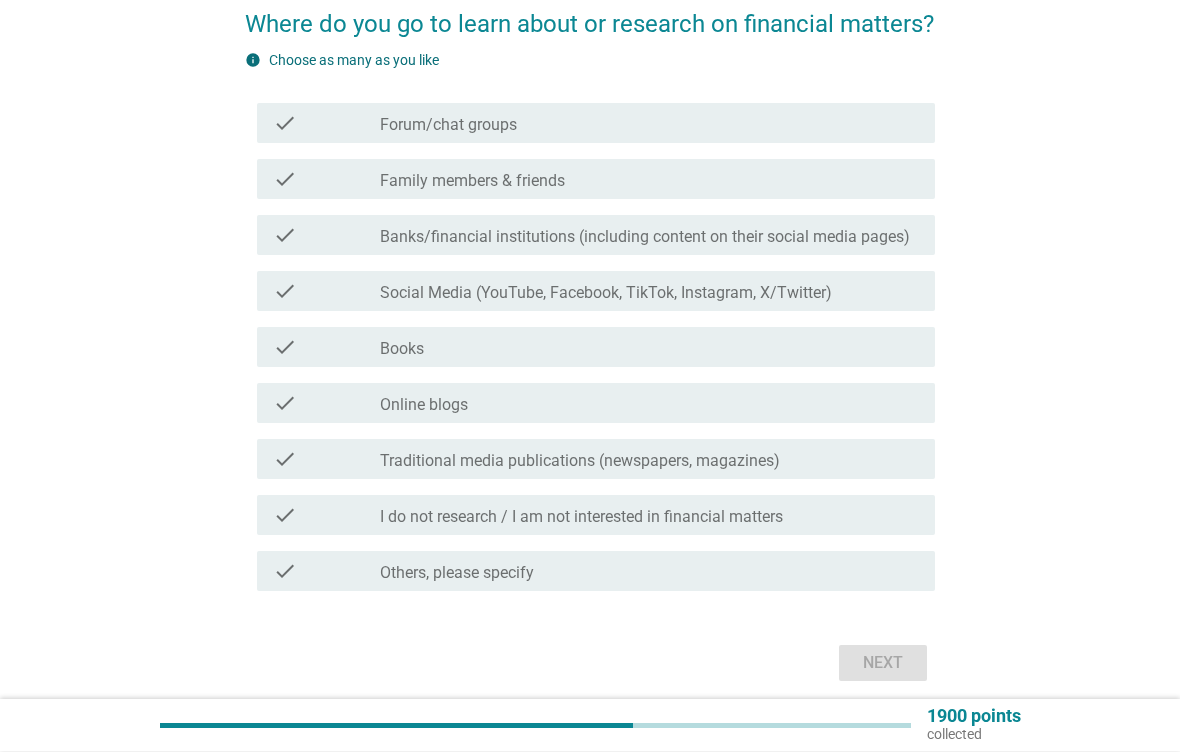 scroll, scrollTop: 172, scrollLeft: 0, axis: vertical 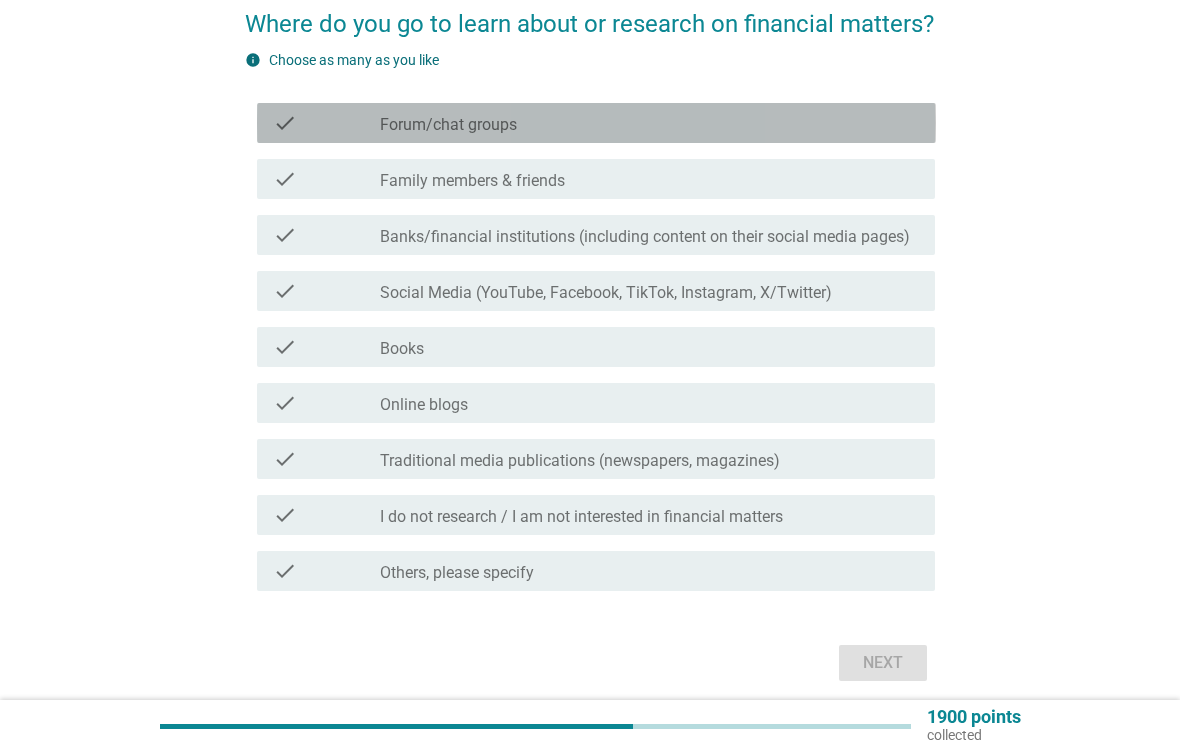 click on "check_box_outline_blank Forum/chat groups" at bounding box center [649, 123] 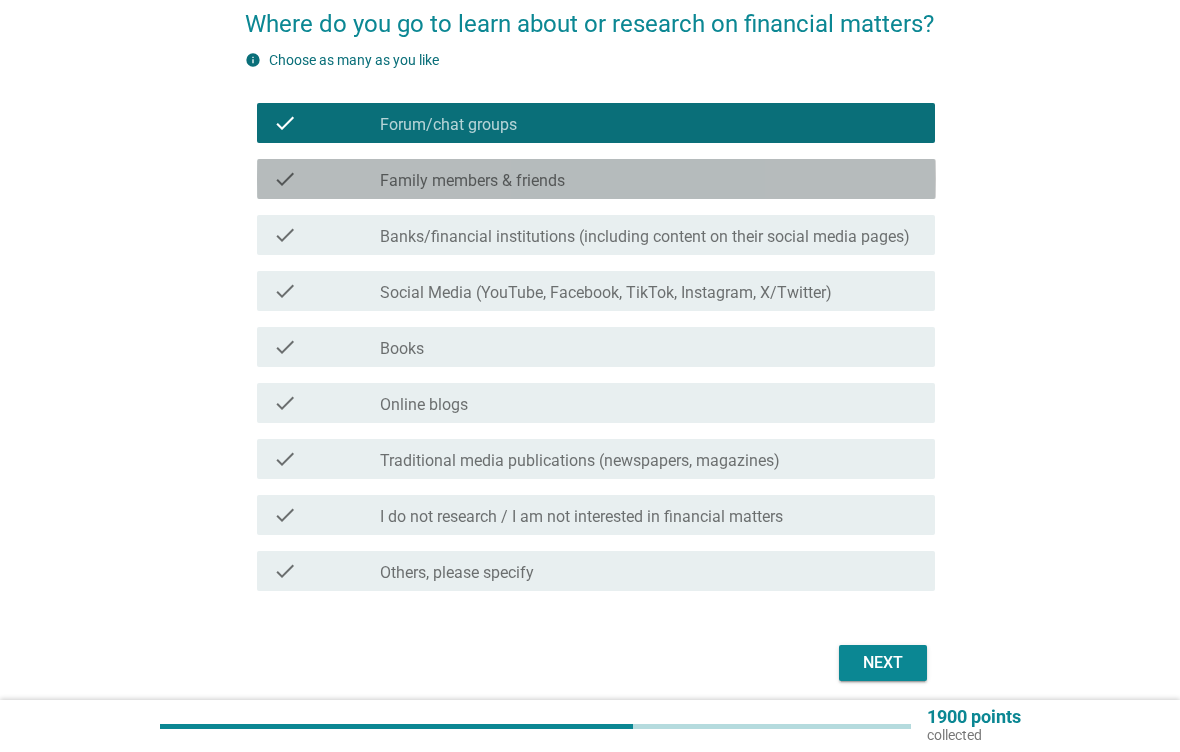 click on "check_box_outline_blank Family members & friends" at bounding box center (649, 179) 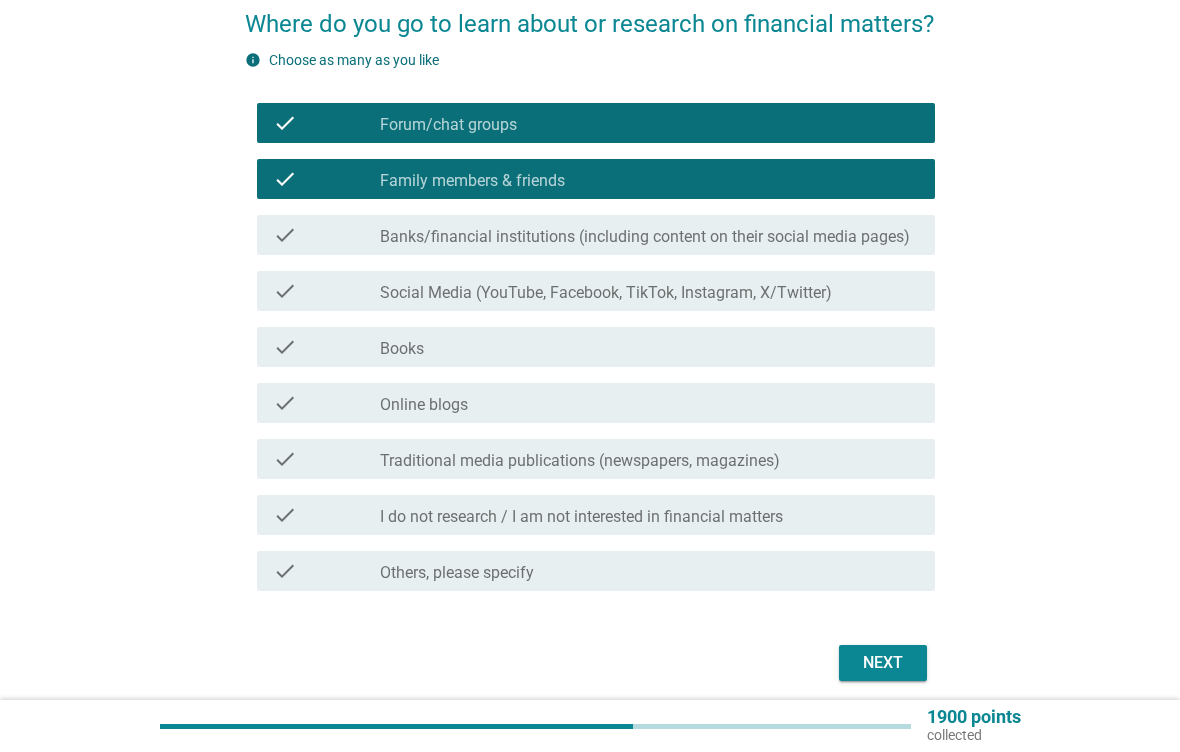 click on "Banks/financial institutions (including content on their social media pages)" at bounding box center [645, 237] 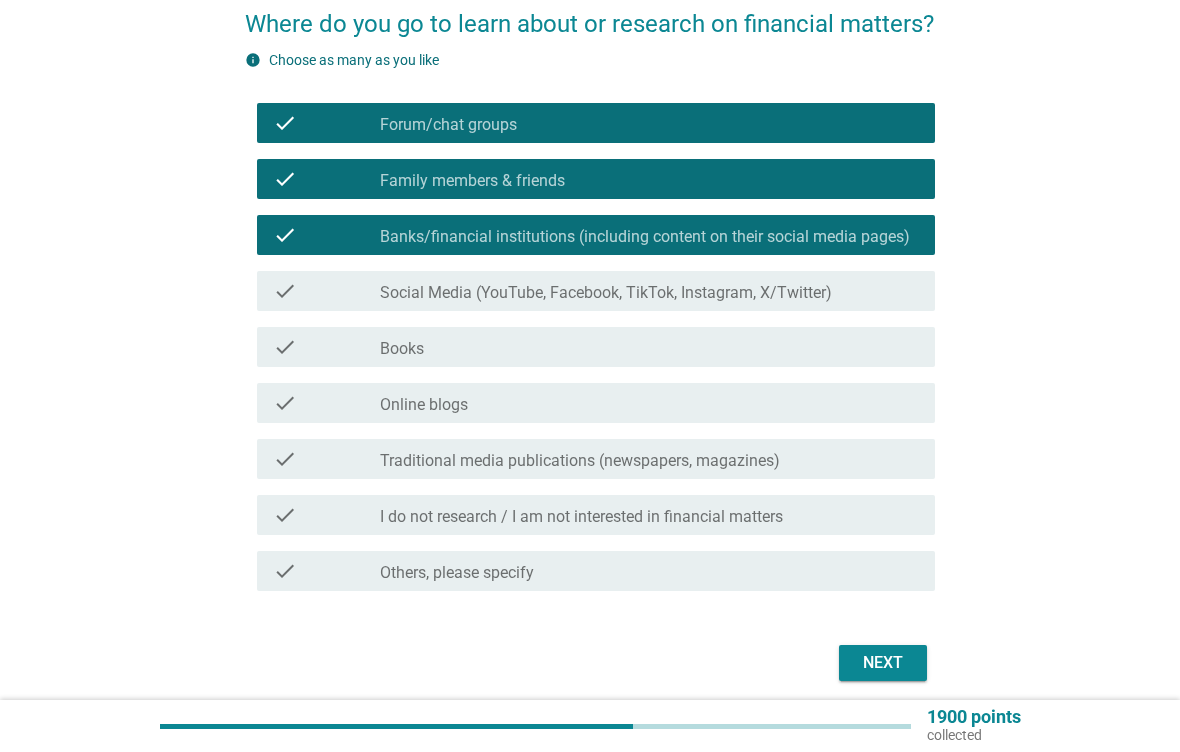 click on "Social Media (YouTube, Facebook, TikTok, Instagram, X/Twitter)" at bounding box center [606, 293] 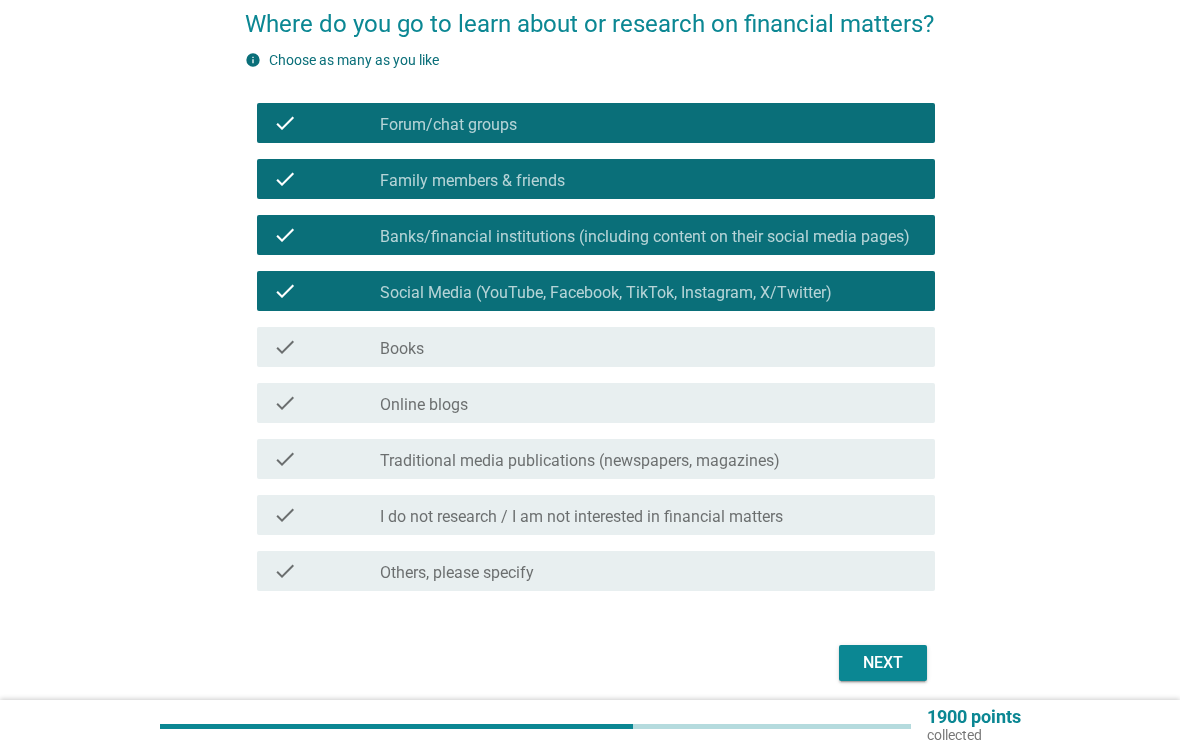 click on "English arrow_drop_down   Where do you go to learn about or research on financial matters?     info   Choose as many as you like   check     check_box_outline_blank Forum/chat groups   check     check_box_outline_blank Family members & friends   check     check_box Banks/financial institutions (including content on their social media pages)   check     check_box Social Media (YouTube, Facebook, TikTok, Instagram, X/Twitter)   check     check_box_outline_blank Books    check     check_box_outline_blank Online blogs   check     check_box_outline_blank Traditional media publications (newspapers, magazines)   check     check_box_outline_blank I do not research / I am not interested in financial matters    check     check_box_outline_blank Others, please specify       Next" at bounding box center [590, 302] 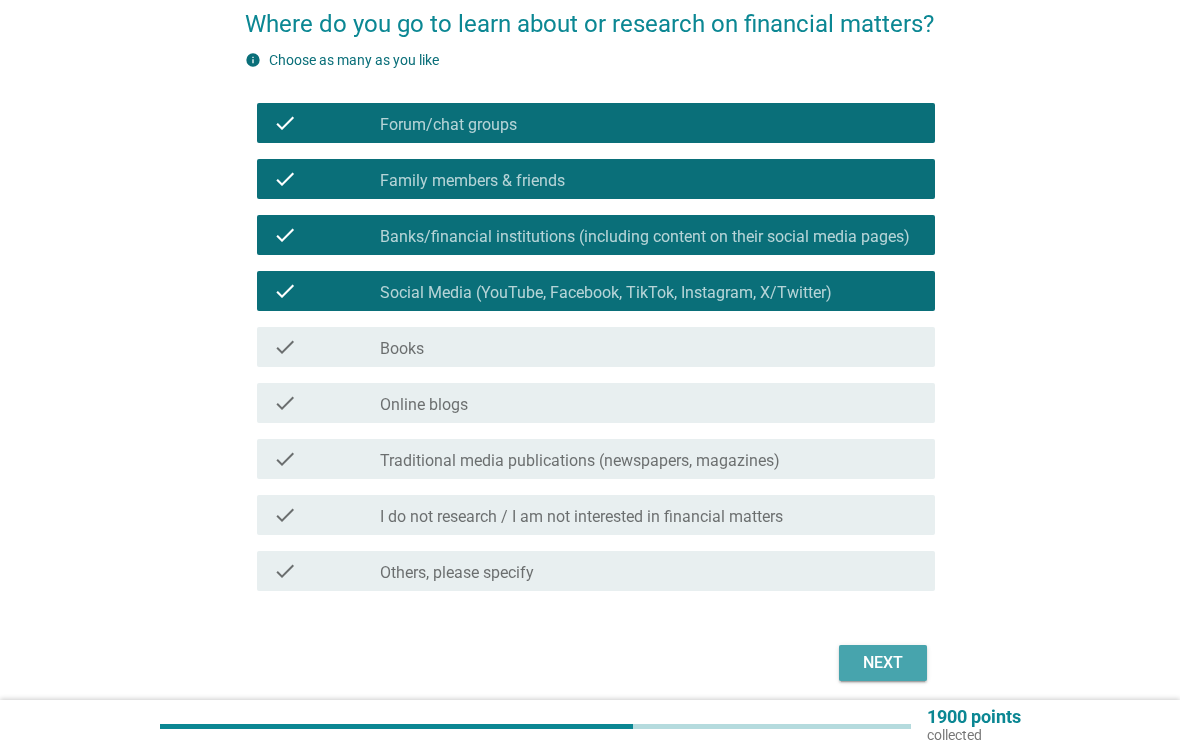 click on "Next" at bounding box center [883, 663] 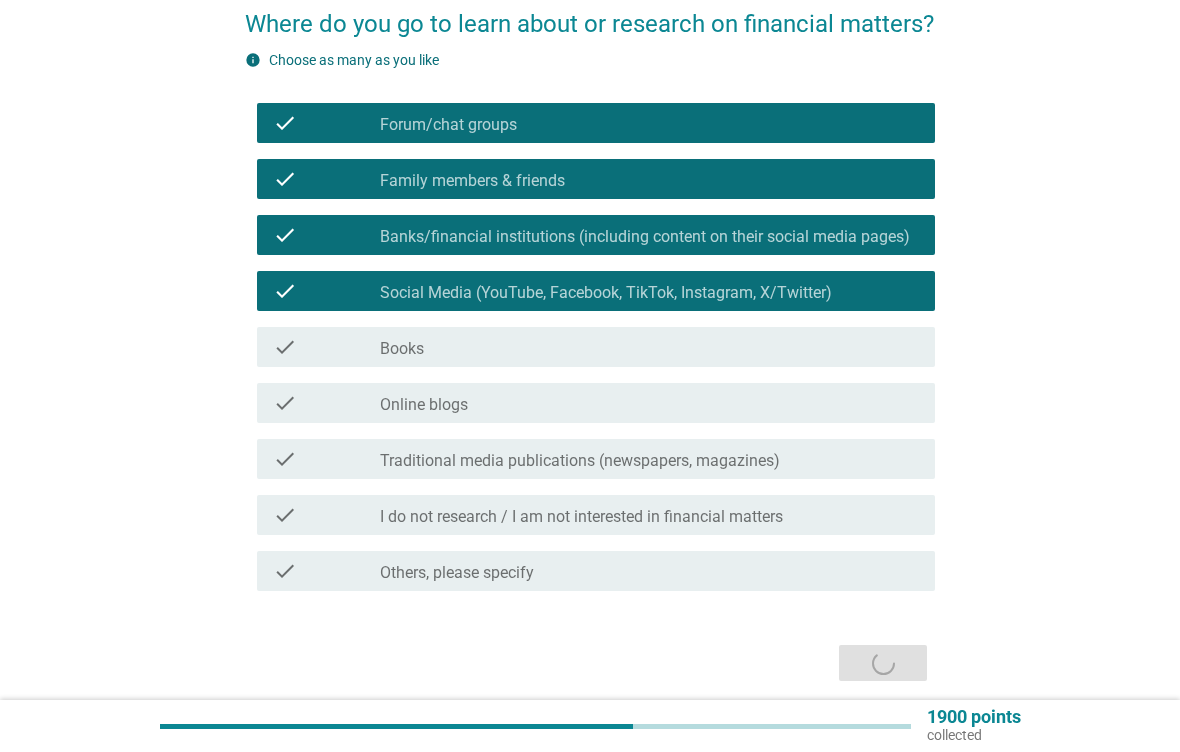 scroll, scrollTop: 32, scrollLeft: 0, axis: vertical 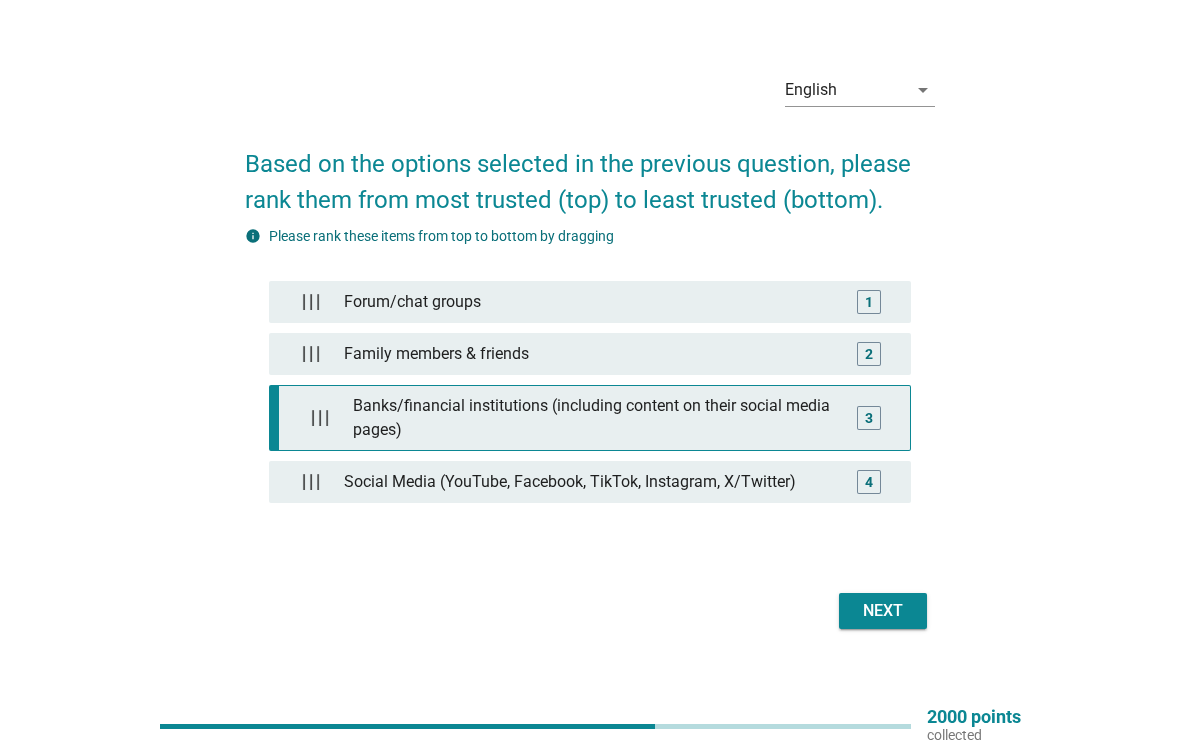 type 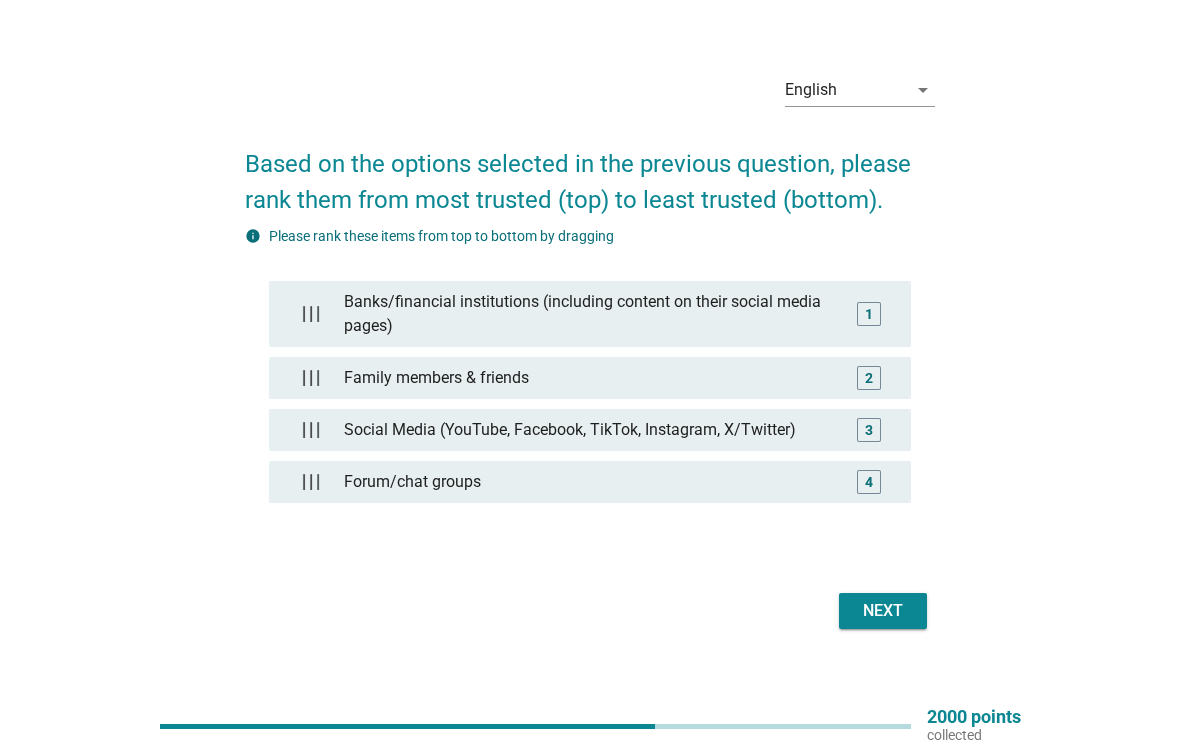 click on "Next" at bounding box center [883, 611] 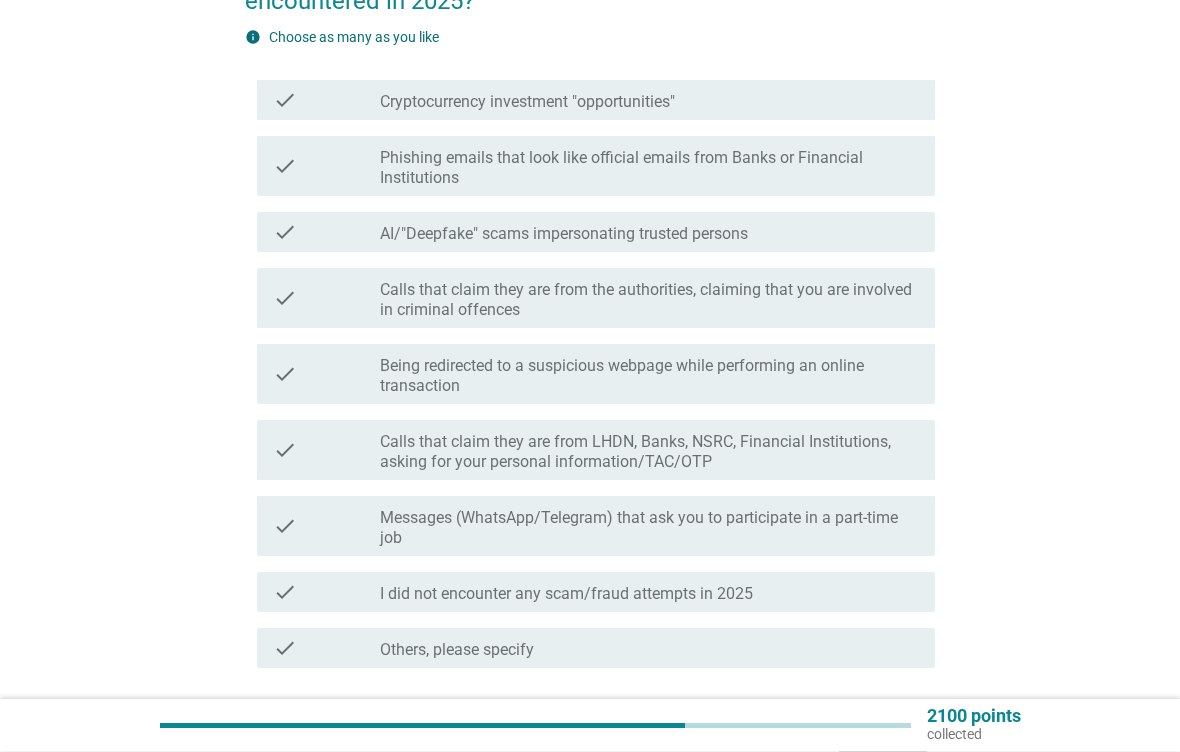 scroll, scrollTop: 231, scrollLeft: 0, axis: vertical 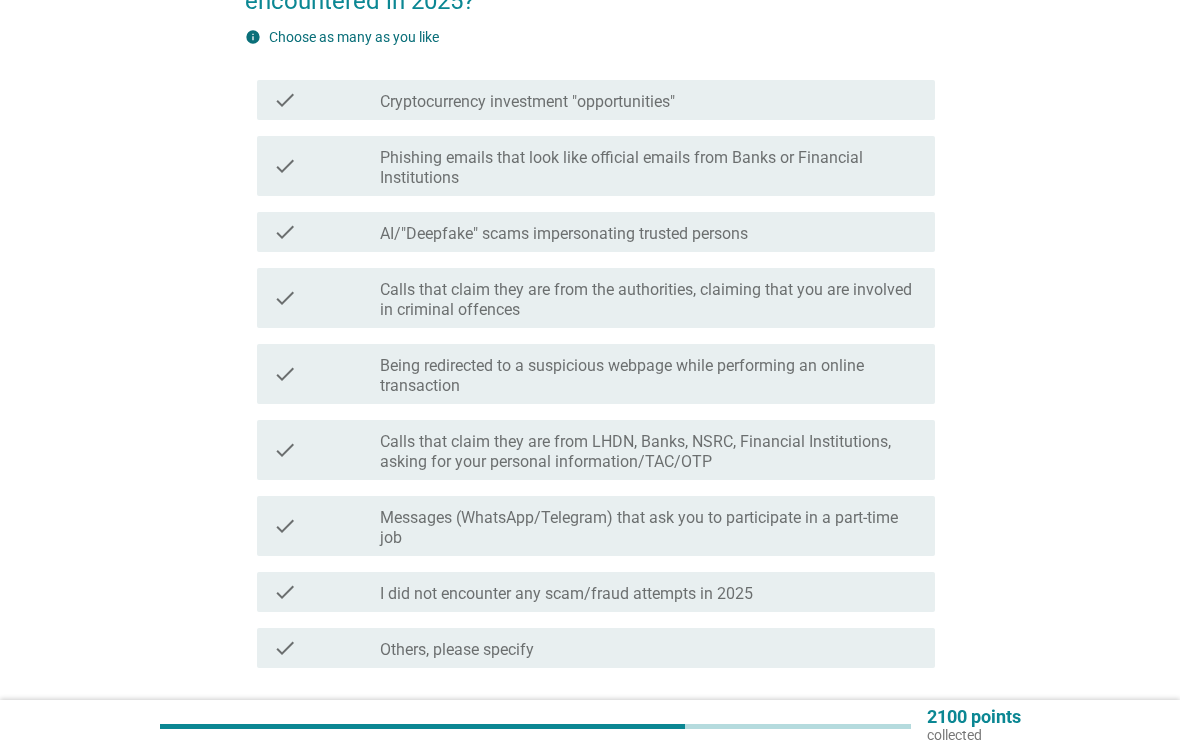 click on "Phishing emails that look like official emails from Banks or Financial Institutions" at bounding box center [649, 168] 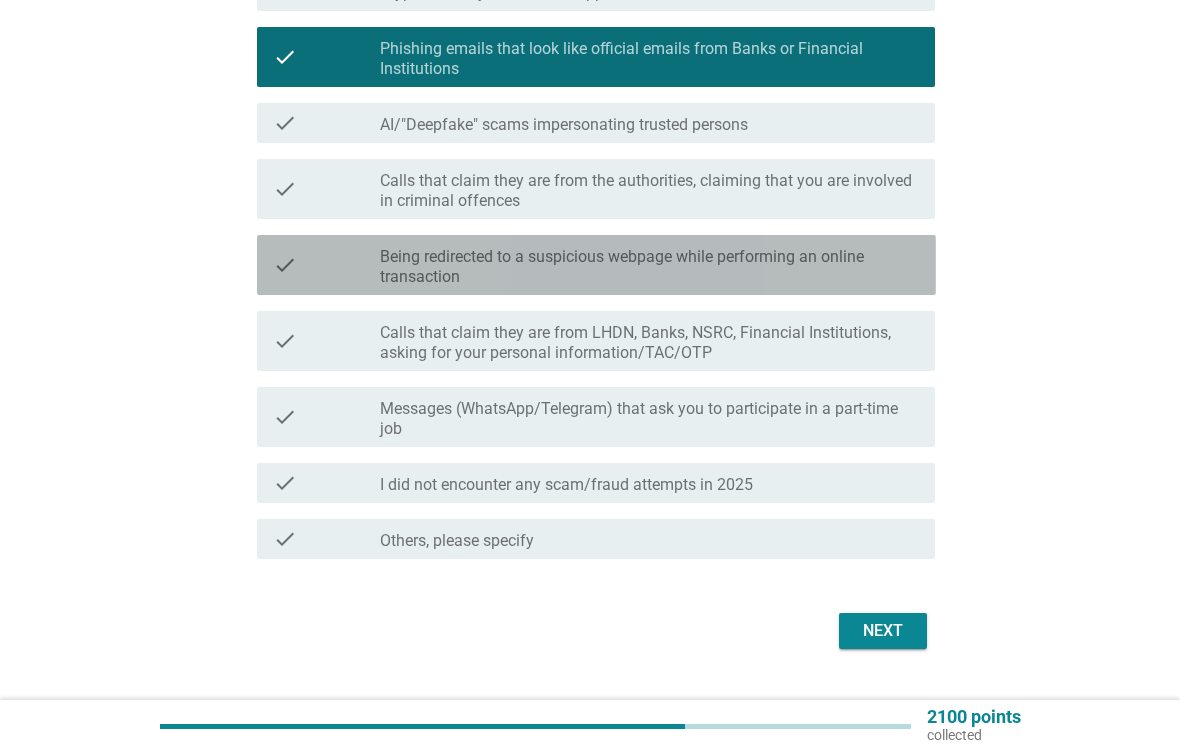 scroll, scrollTop: 360, scrollLeft: 0, axis: vertical 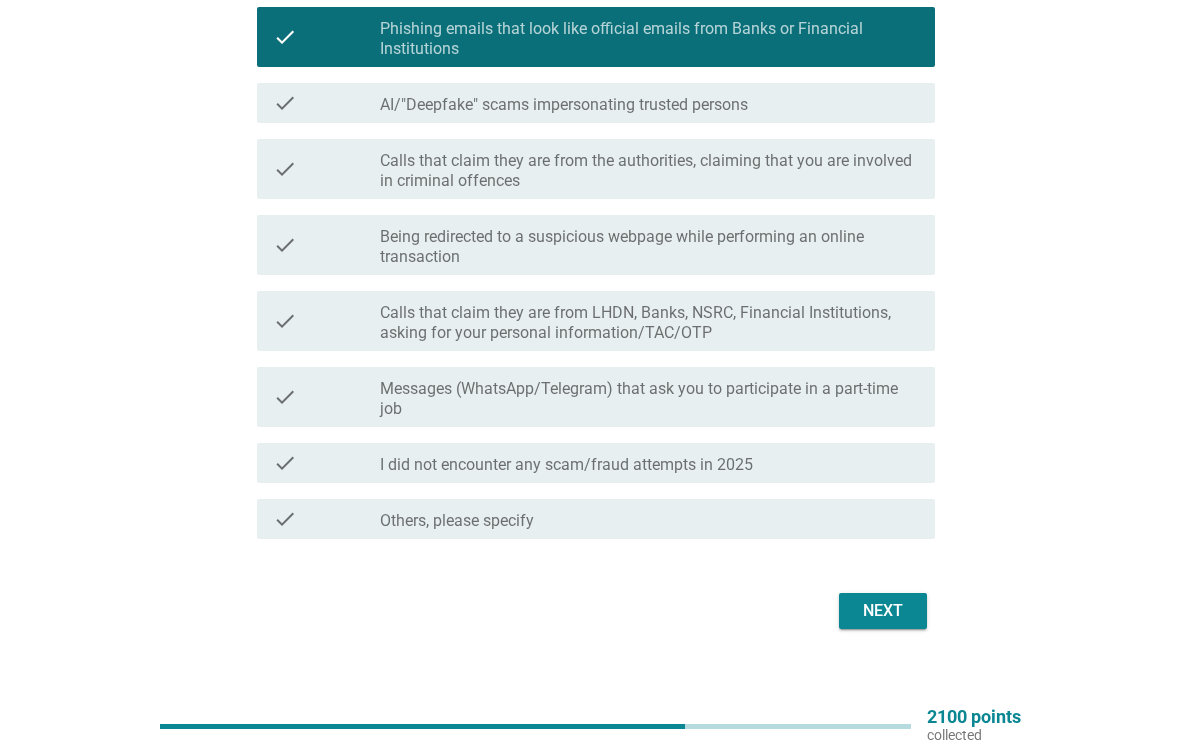 click on "Calls that claim they are from LHDN, Banks, NSRC, Financial Institutions, asking for your personal information/TAC/OTP" at bounding box center [649, 323] 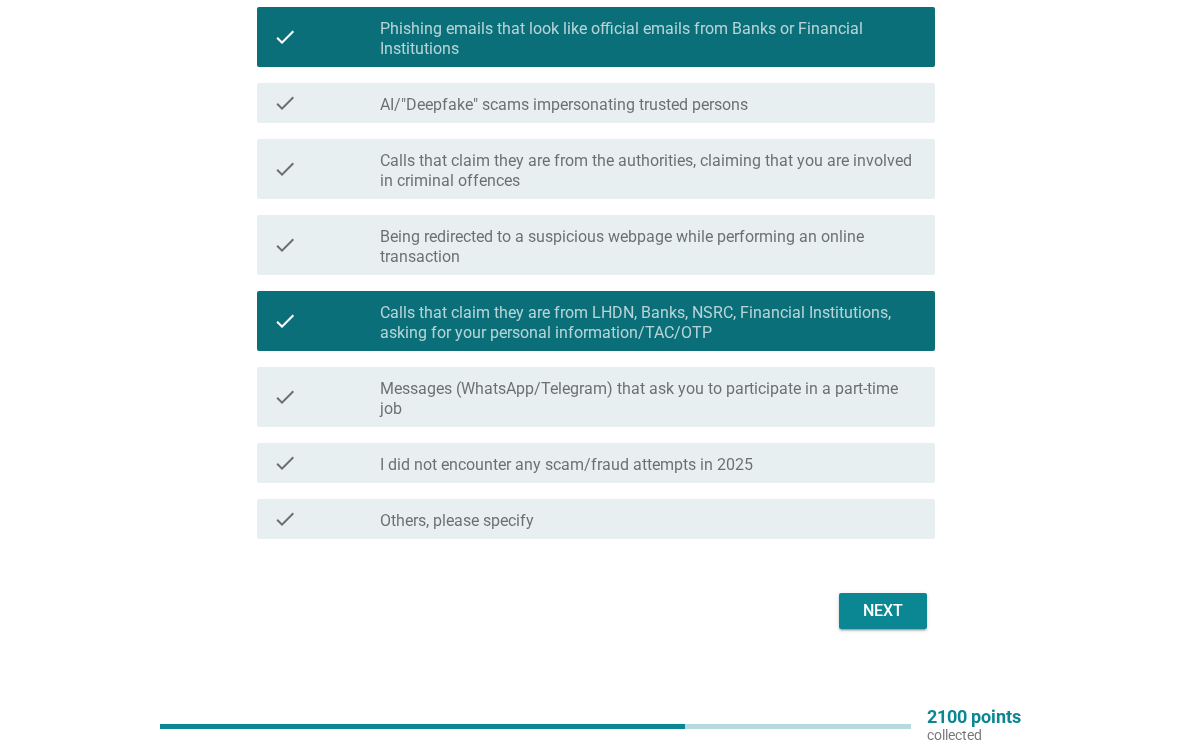 click on "Messages (WhatsApp/Telegram) that ask you to participate in a part-time job" at bounding box center [649, 399] 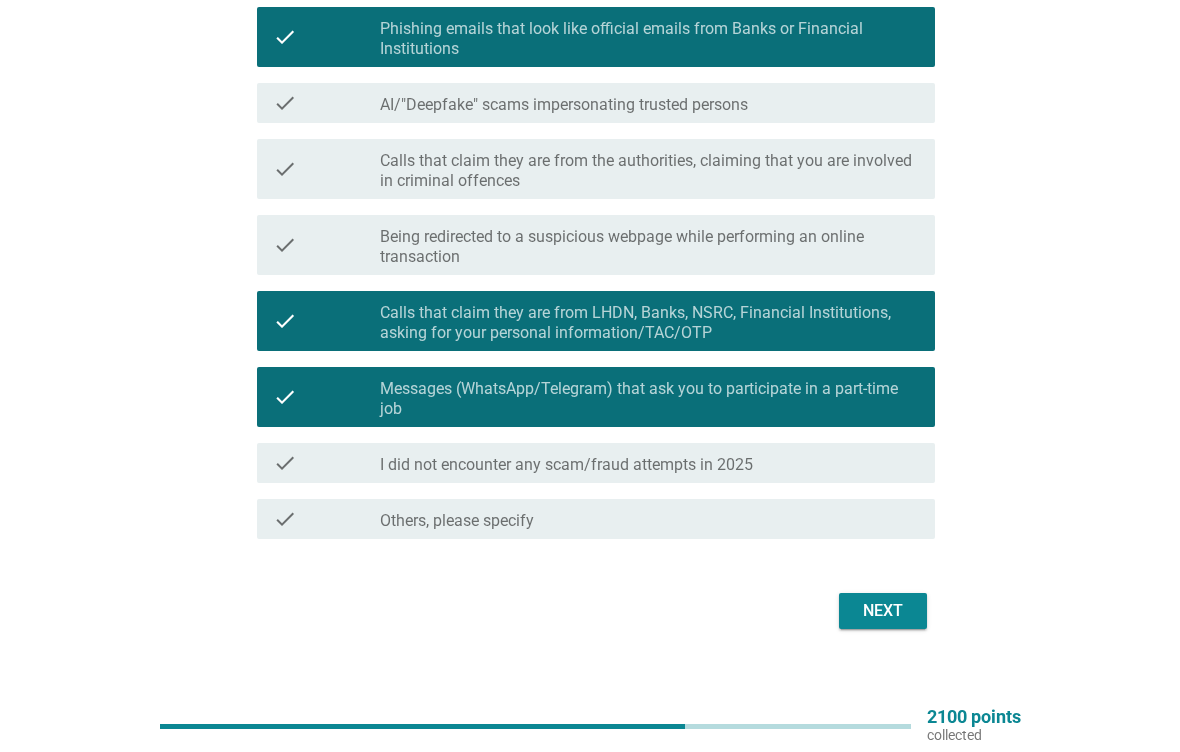 click on "Next" at bounding box center [883, 611] 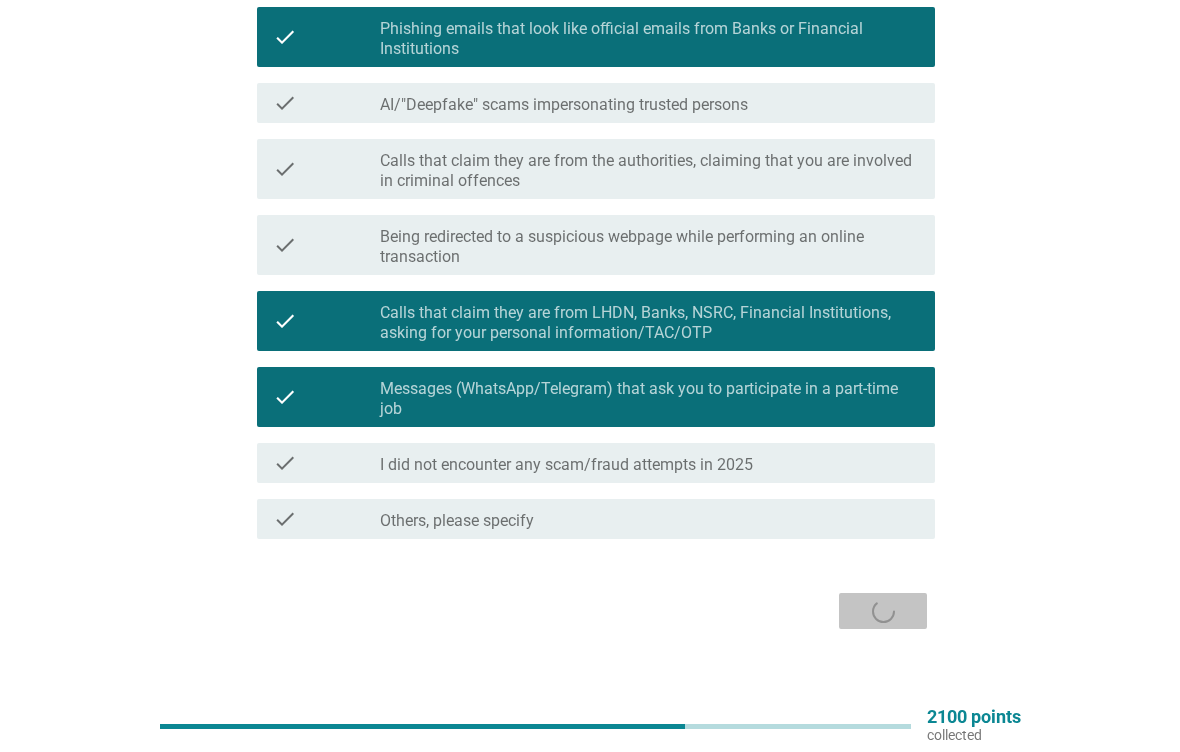 scroll, scrollTop: 27, scrollLeft: 0, axis: vertical 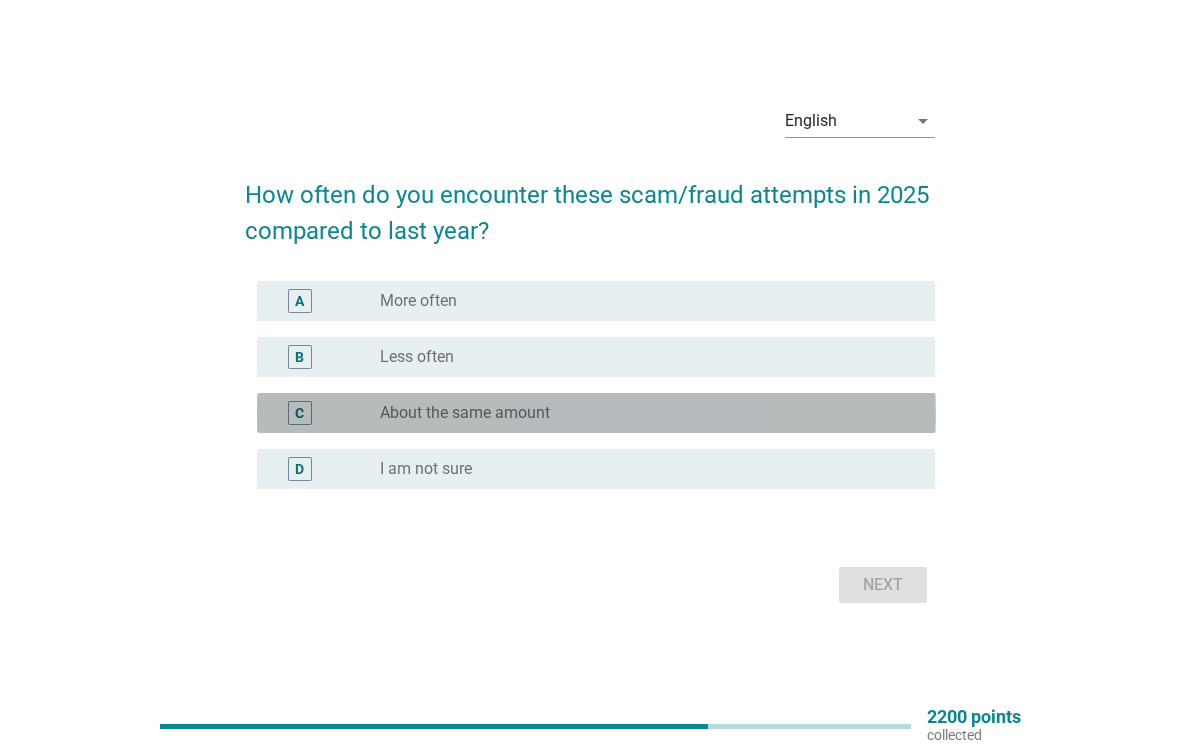 click on "C     radio_button_unchecked About the same amount" at bounding box center [596, 413] 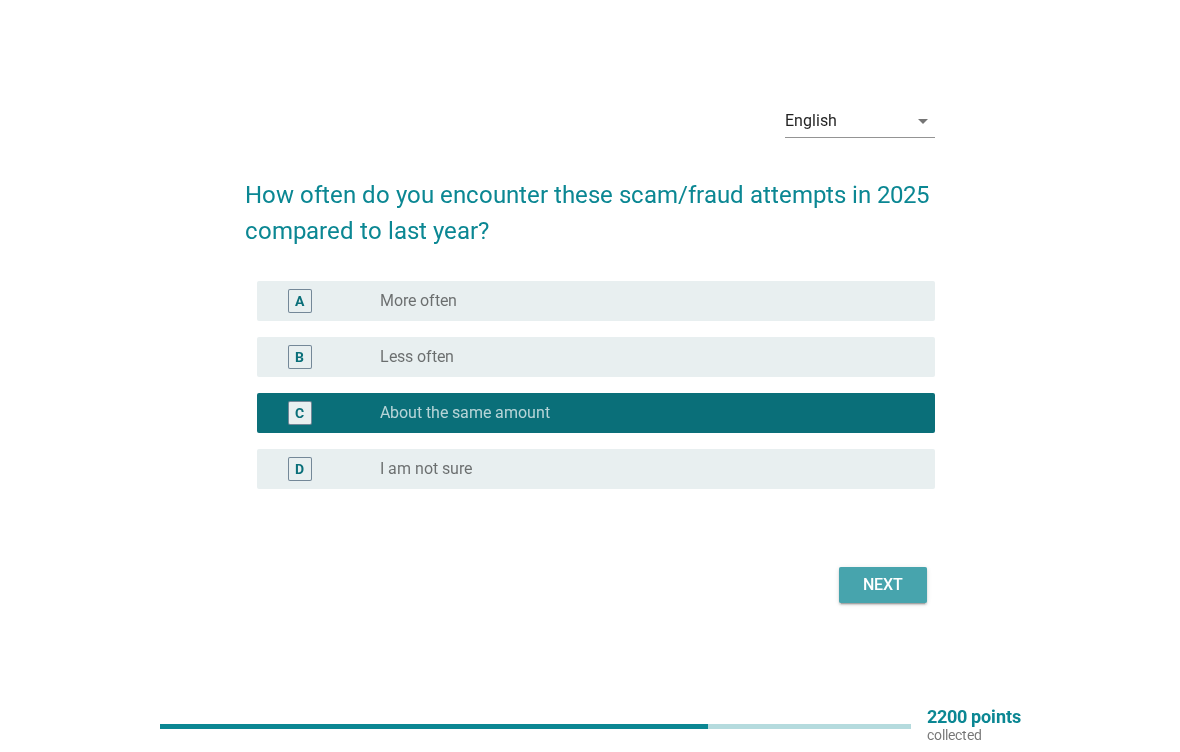 click on "Next" at bounding box center [883, 585] 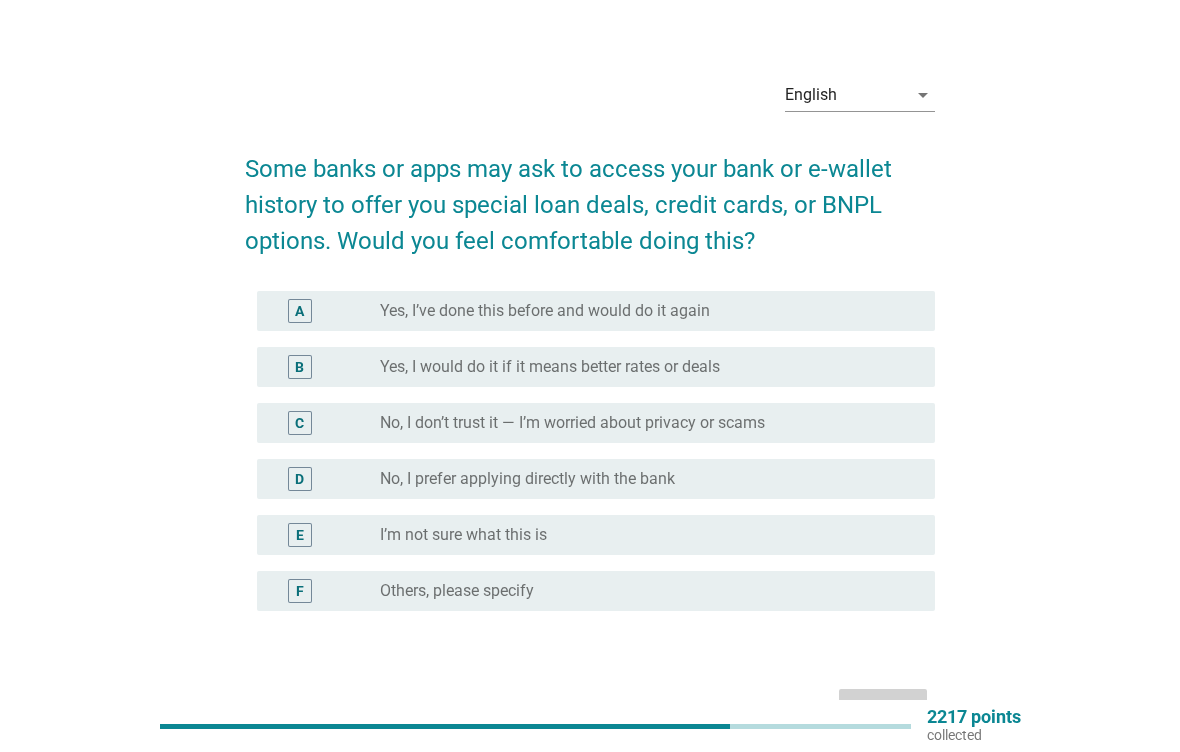 scroll, scrollTop: 0, scrollLeft: 0, axis: both 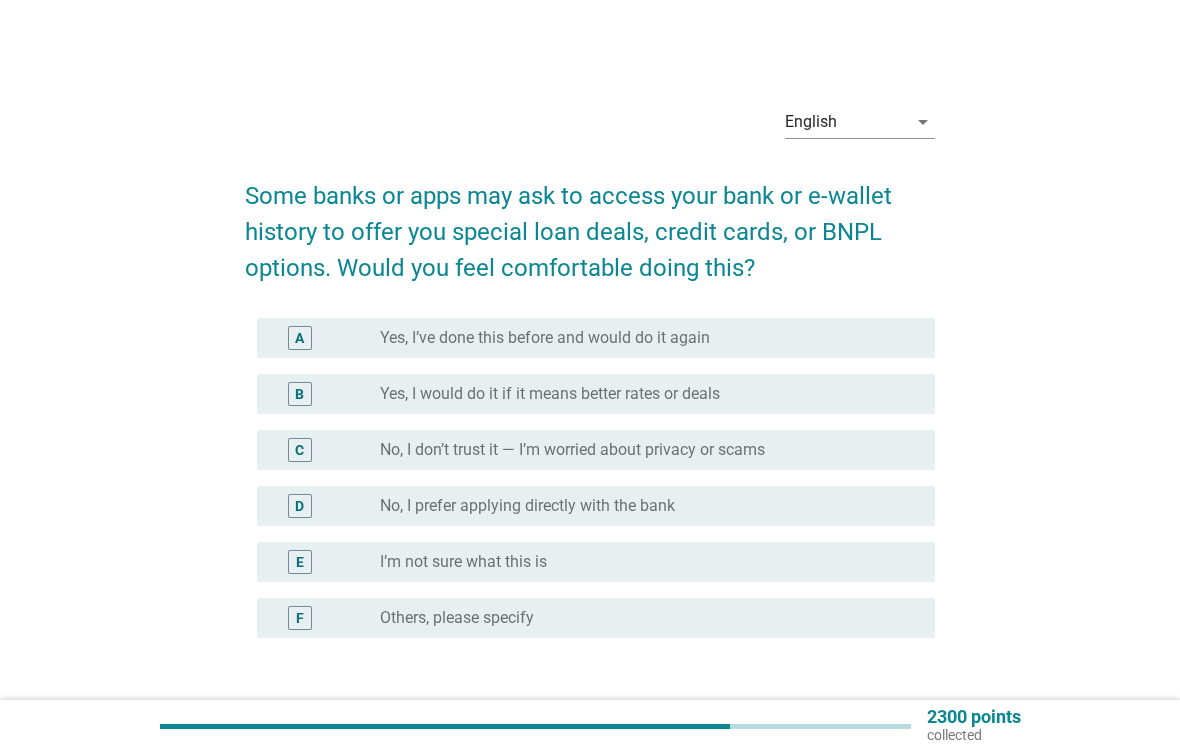 click on "No, I prefer applying directly with the bank" at bounding box center [527, 506] 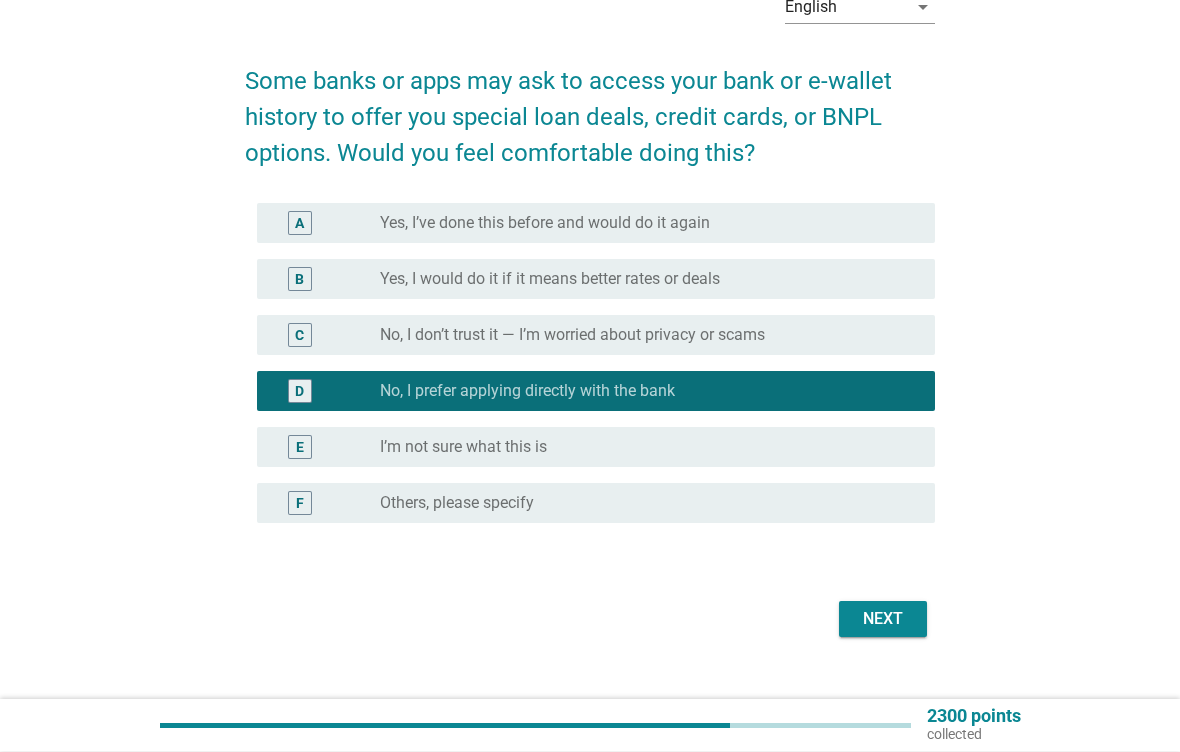 scroll, scrollTop: 121, scrollLeft: 0, axis: vertical 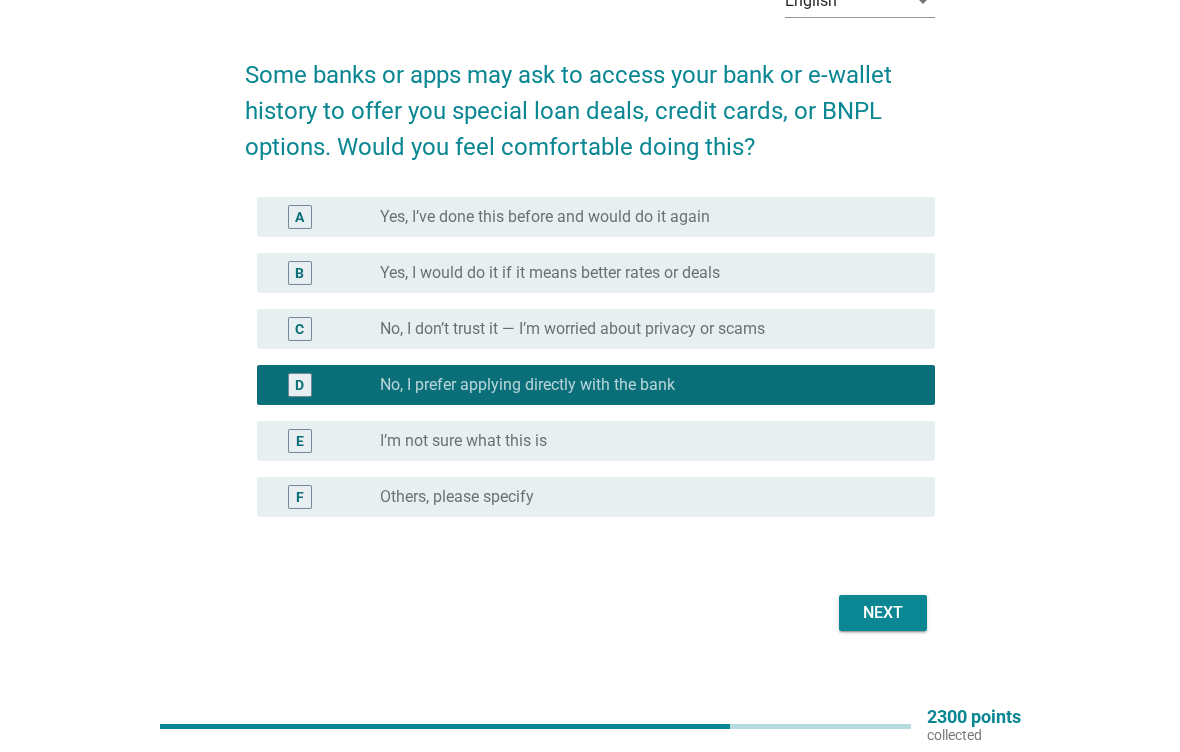 click on "Yes, I would do it if it means better rates or deals" at bounding box center (550, 273) 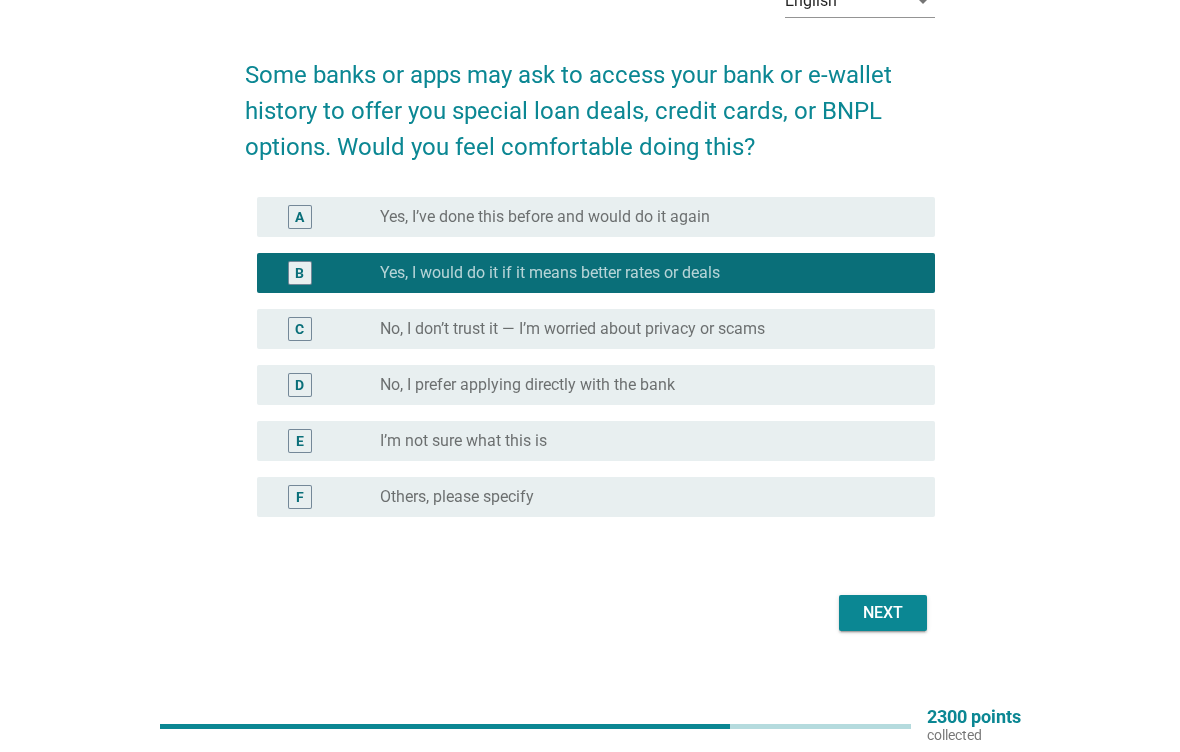 click on "Next" at bounding box center [883, 613] 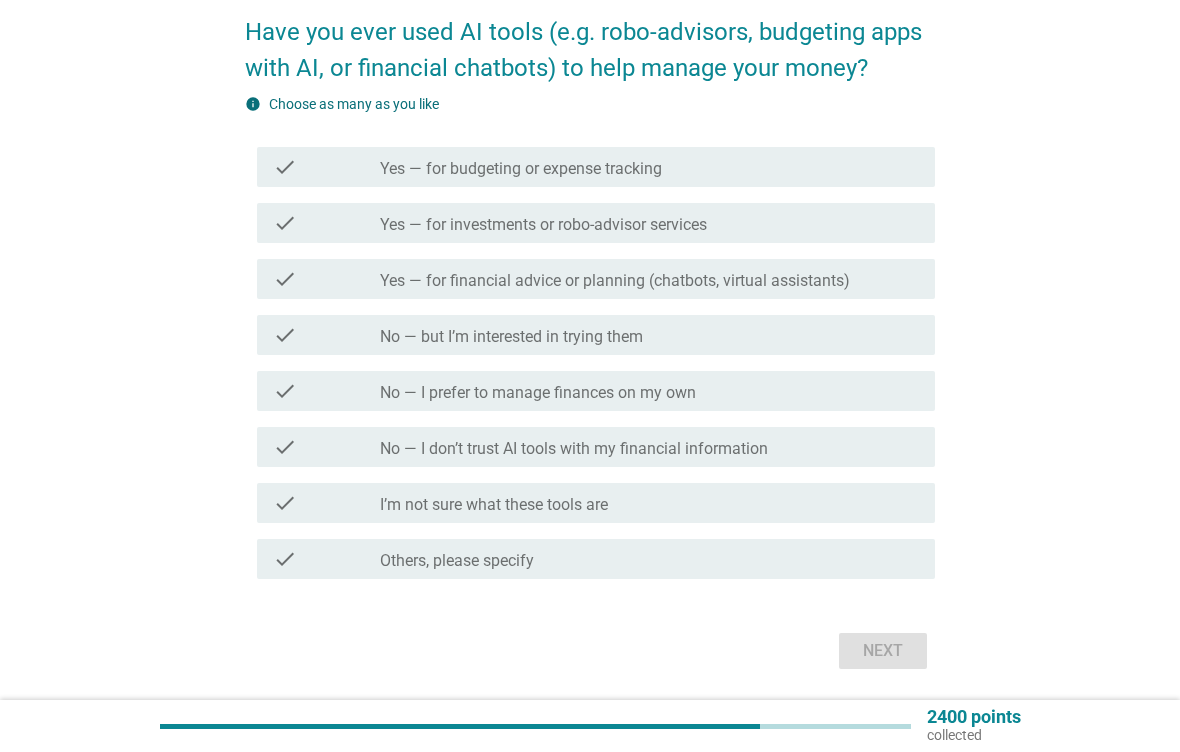 scroll, scrollTop: 166, scrollLeft: 0, axis: vertical 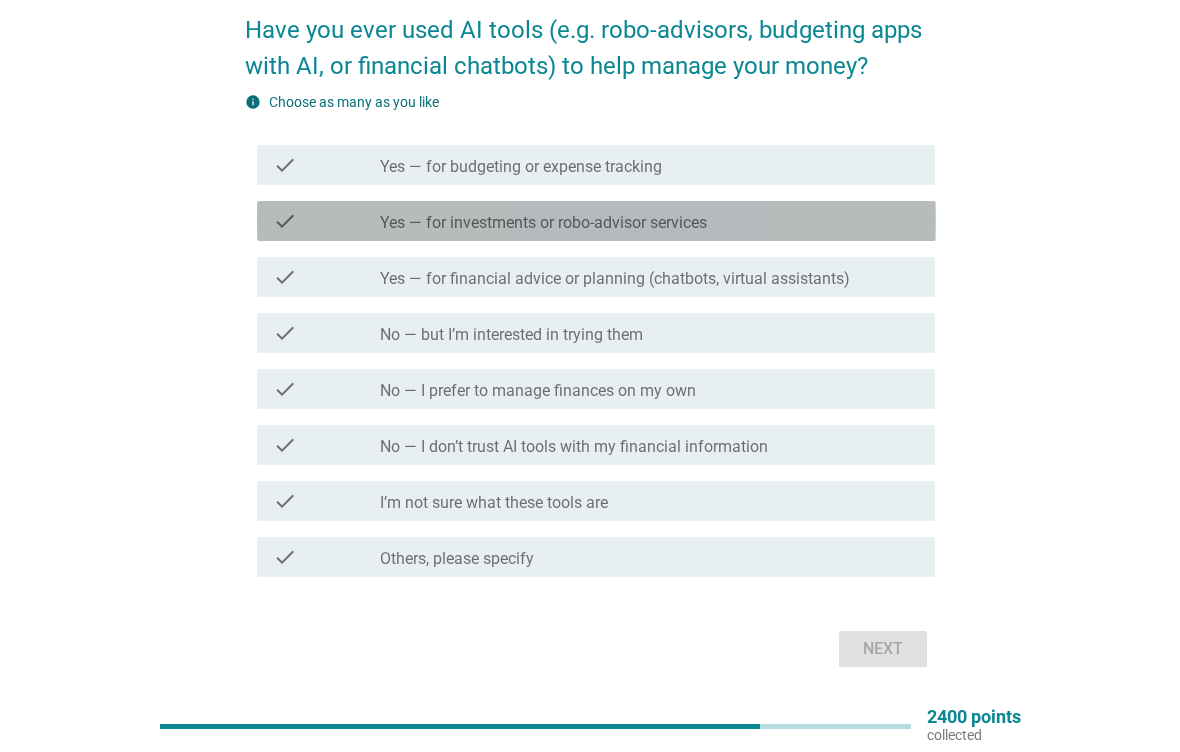 click on "check     check_box_outline_blank Yes — for investments or robo-advisor services" at bounding box center (596, 221) 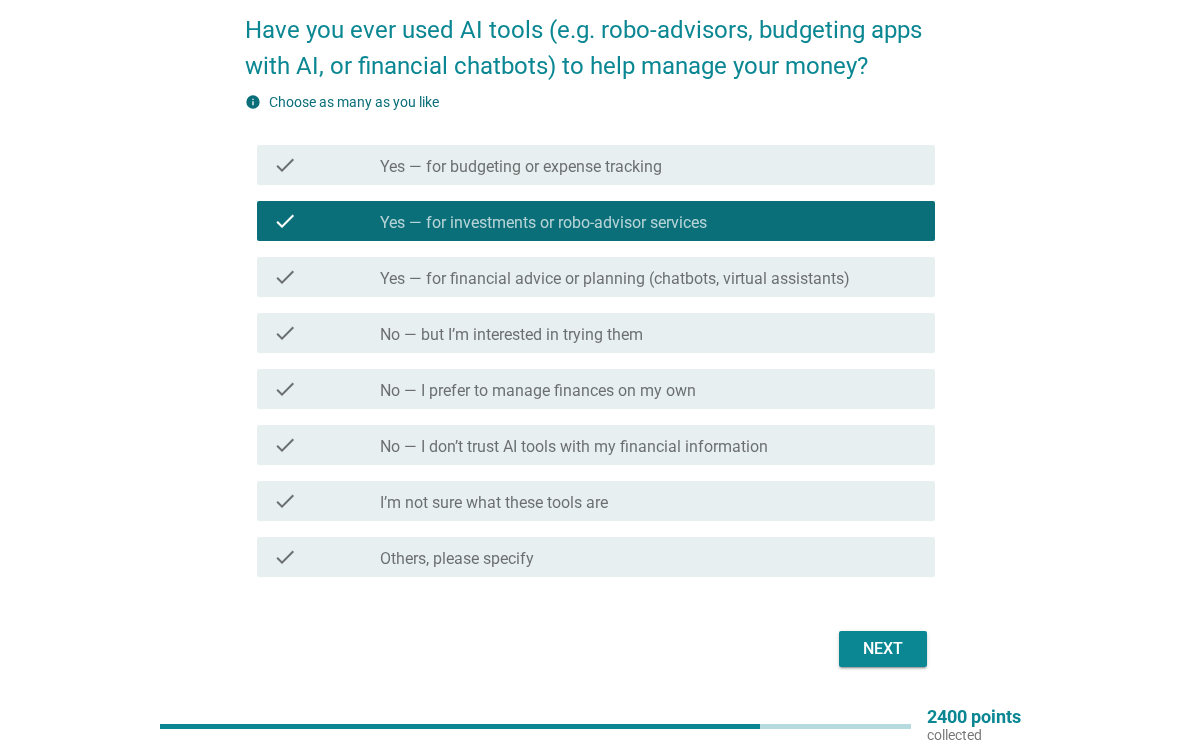 click on "Next" at bounding box center (883, 649) 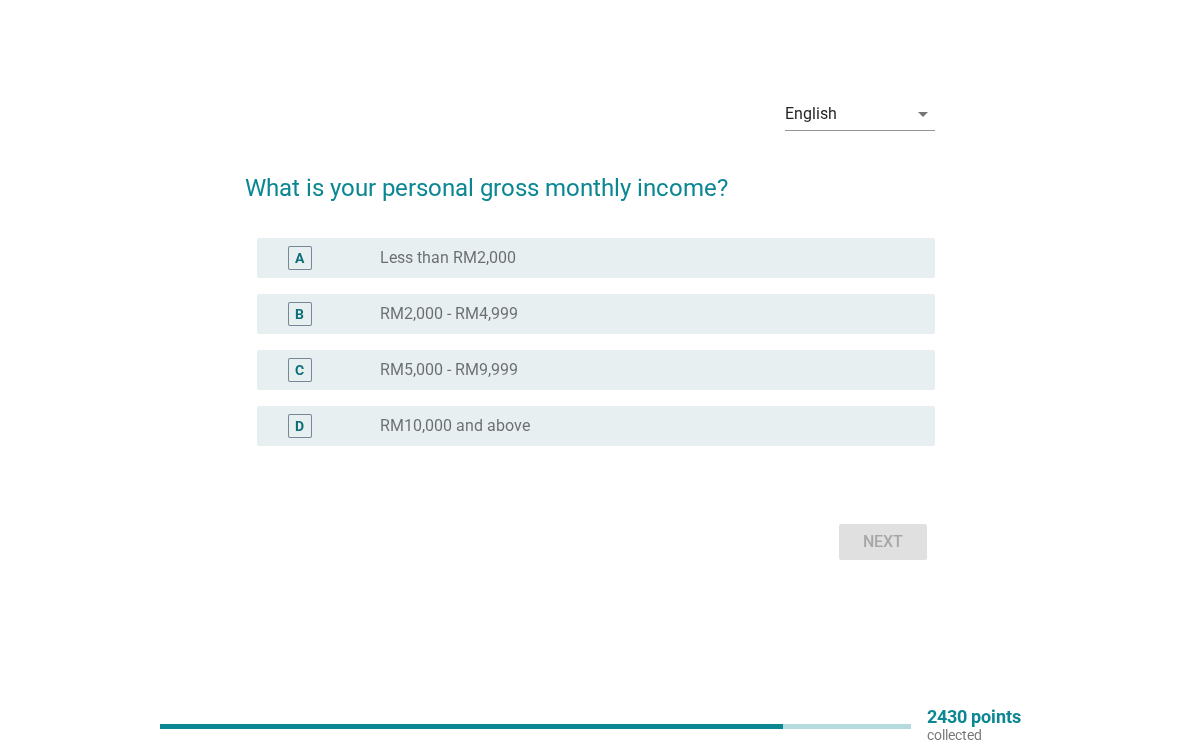 scroll, scrollTop: 27, scrollLeft: 0, axis: vertical 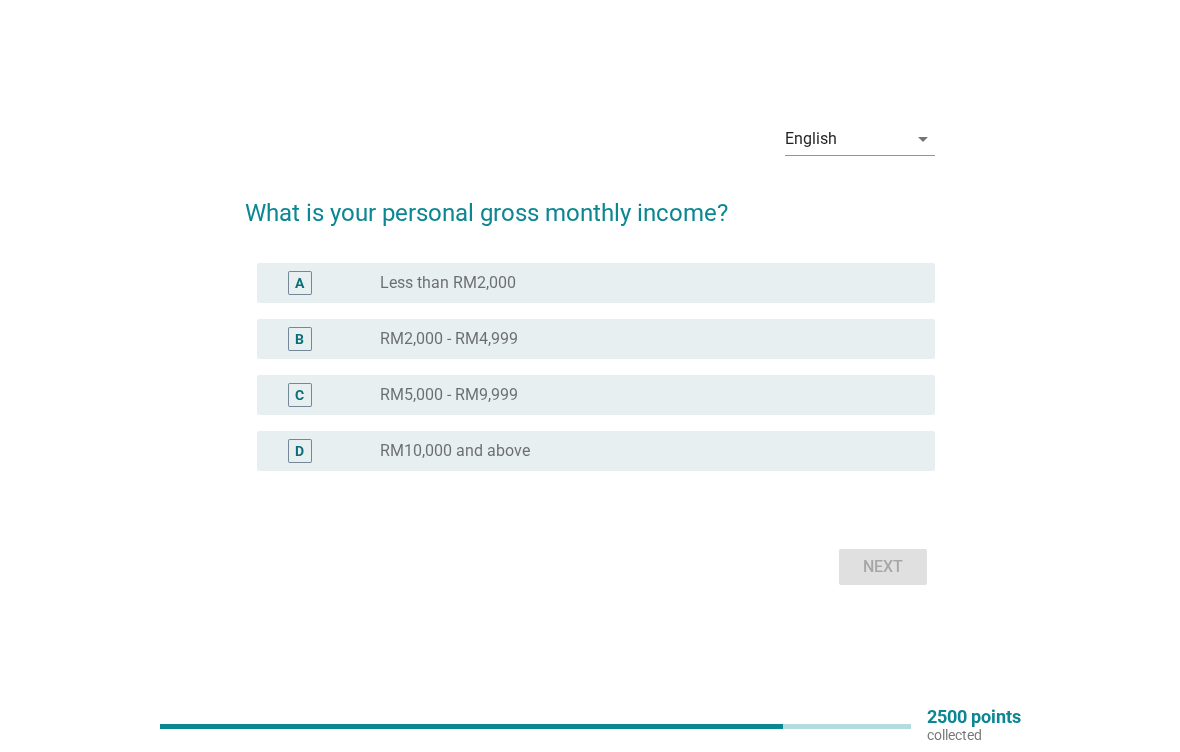click on "radio_button_unchecked RM2,000 - RM4,999" at bounding box center (641, 339) 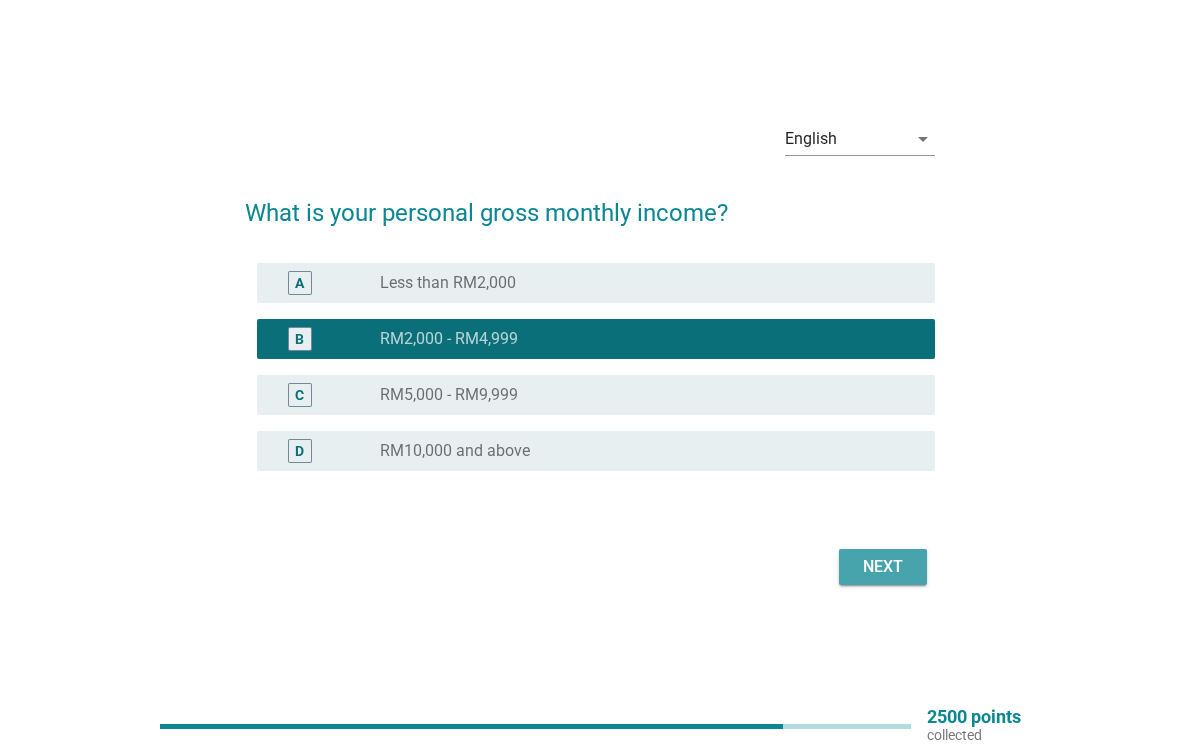 click on "Next" at bounding box center (883, 567) 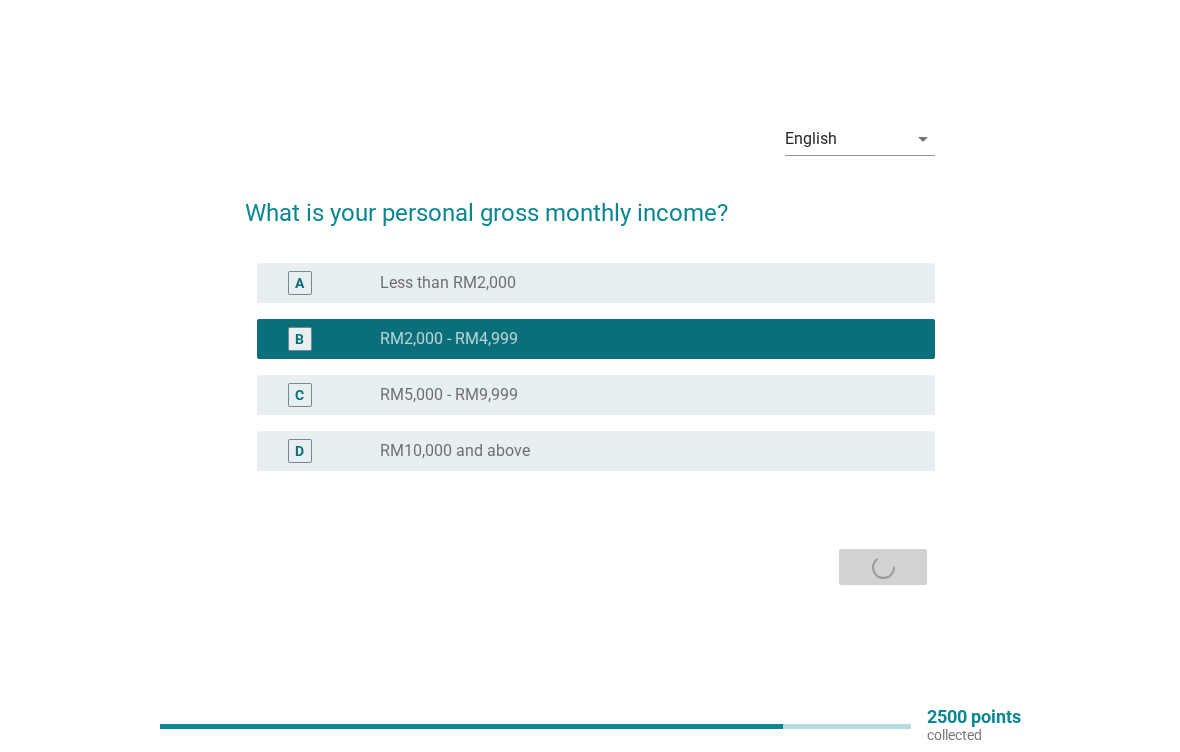 scroll, scrollTop: 0, scrollLeft: 0, axis: both 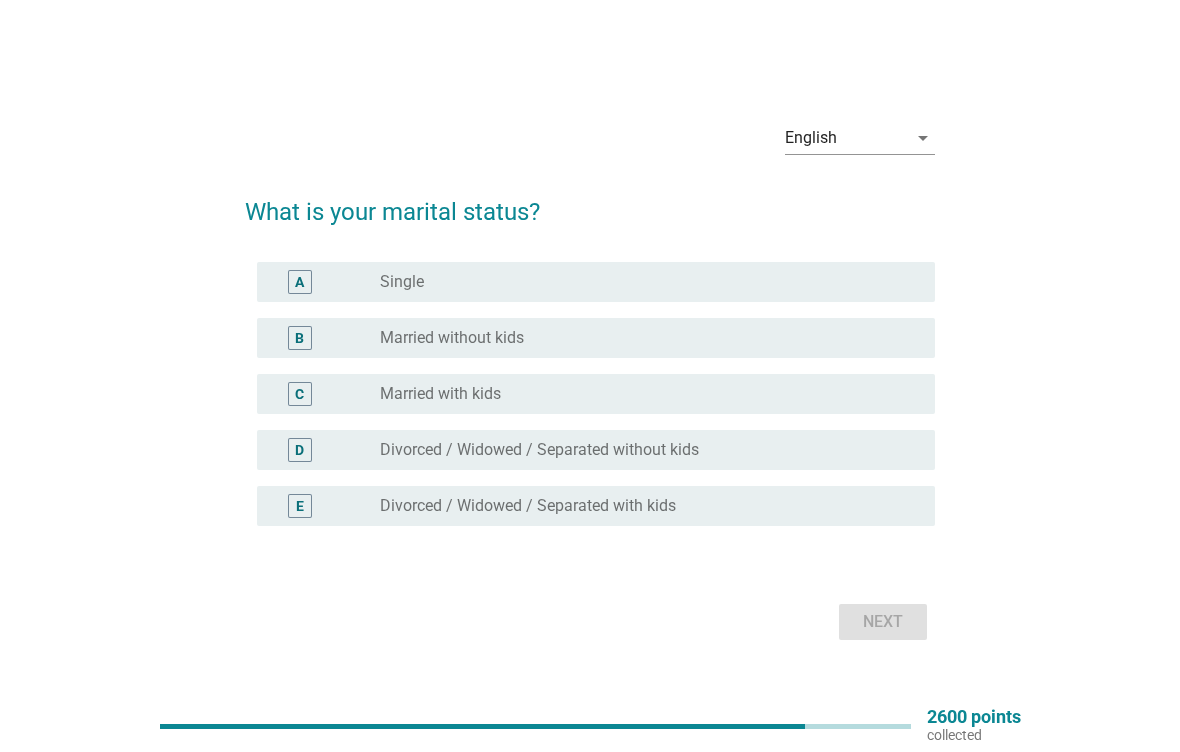 click on "radio_button_unchecked Single" at bounding box center [641, 282] 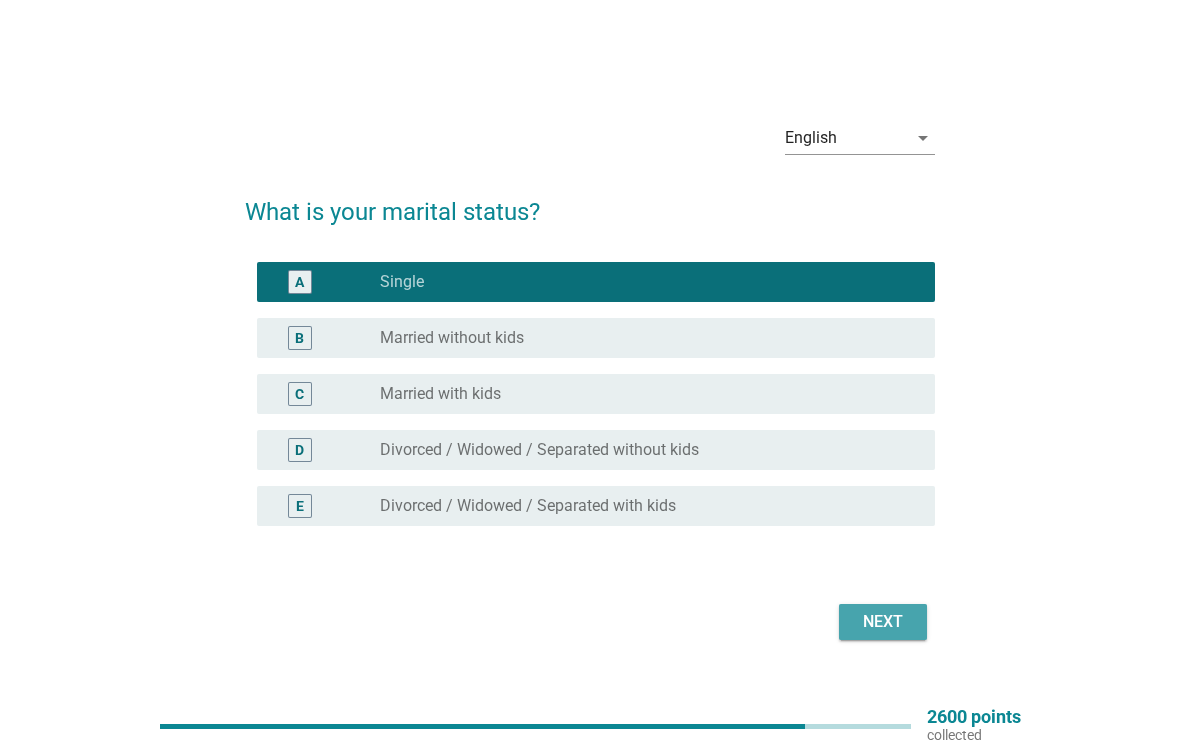 click on "Next" at bounding box center [883, 622] 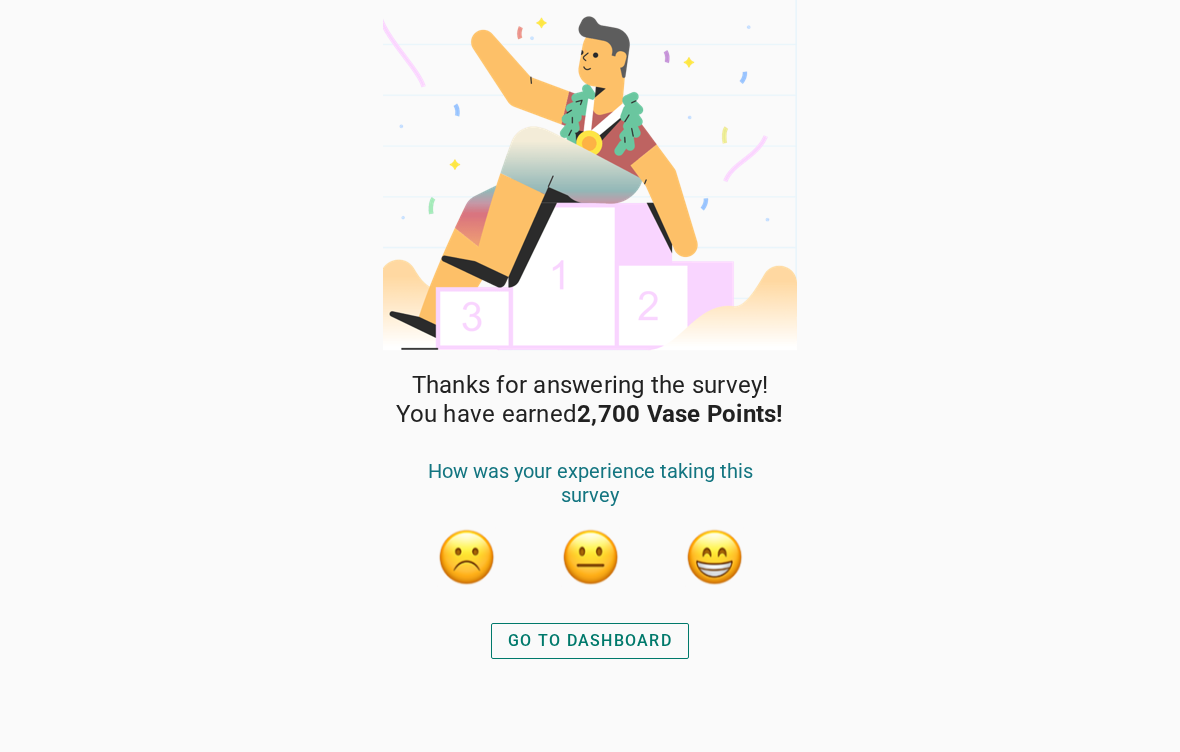 click on "GO TO DASHBOARD" at bounding box center (590, 641) 